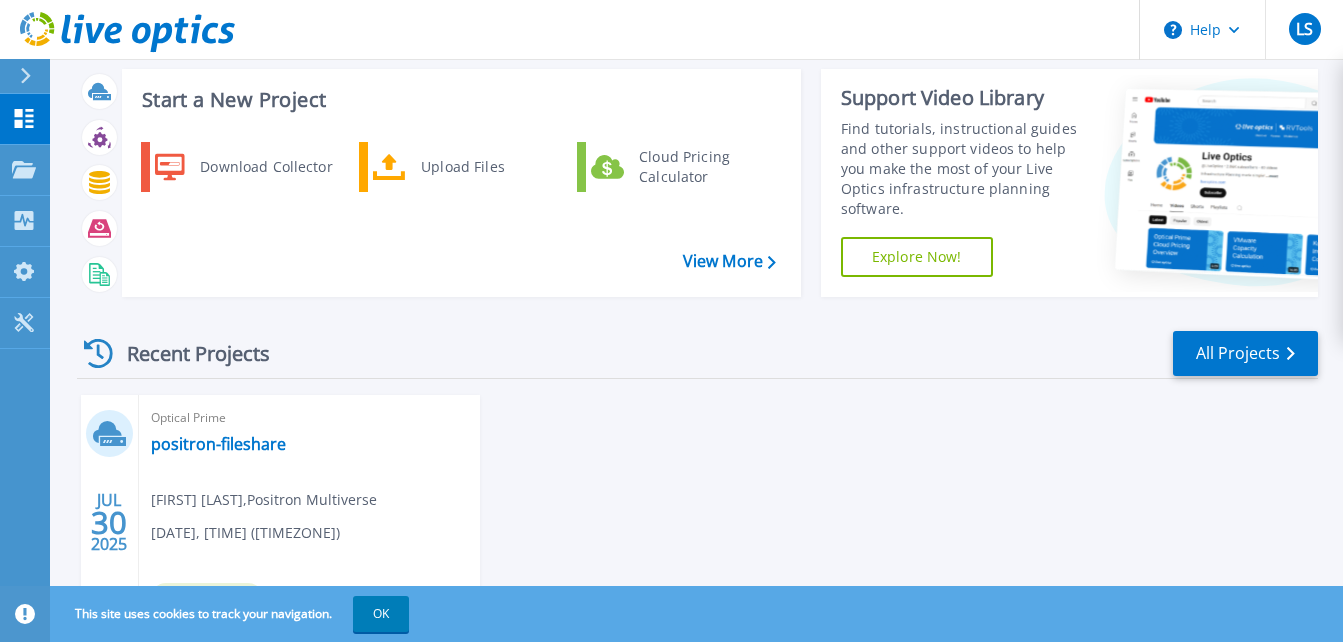 scroll, scrollTop: 0, scrollLeft: 0, axis: both 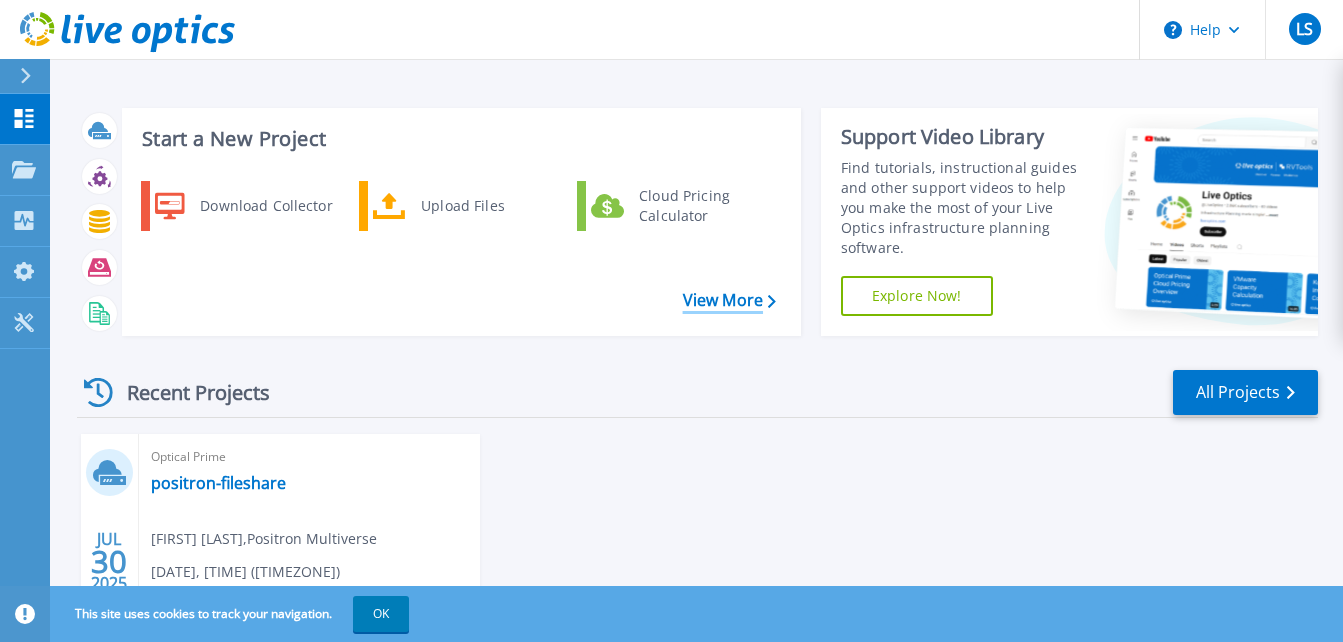 click on "View More" at bounding box center (729, 300) 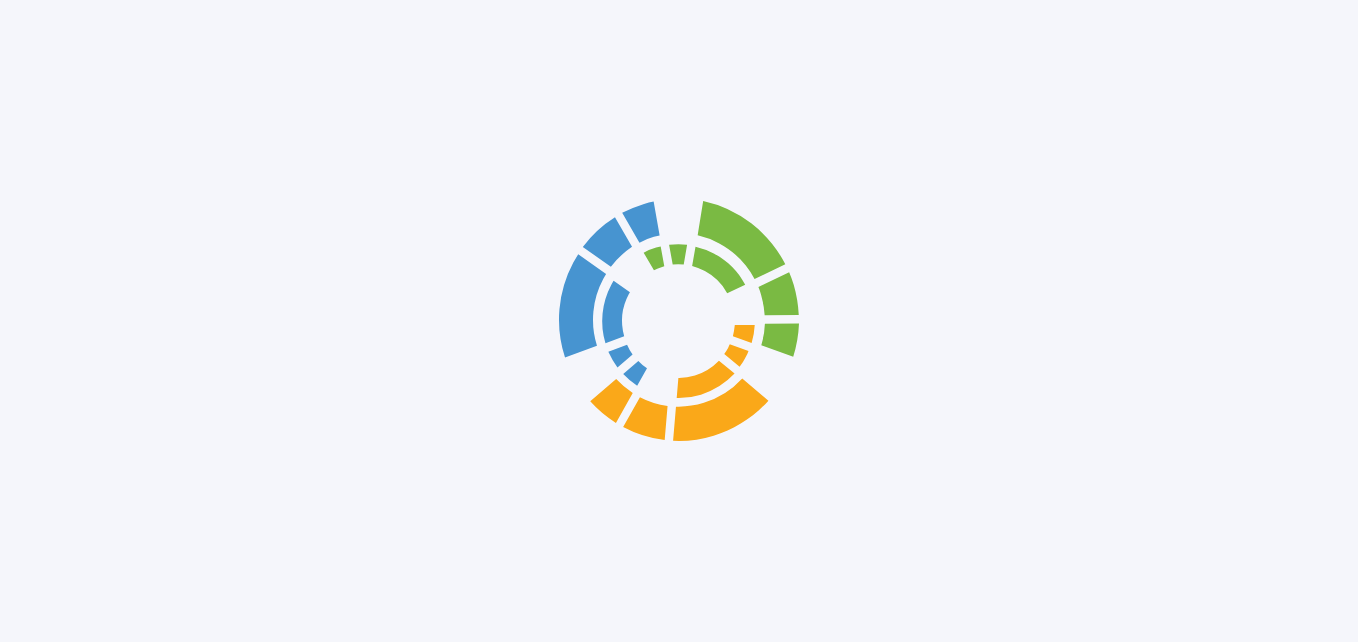 scroll, scrollTop: 0, scrollLeft: 0, axis: both 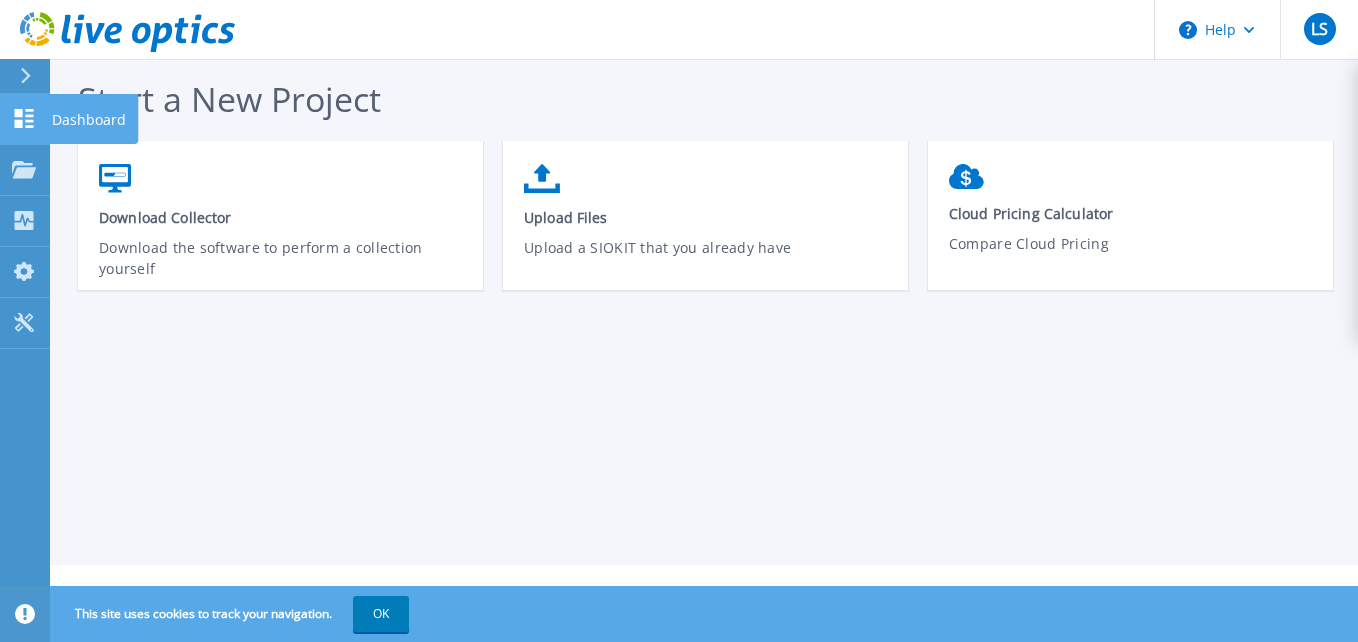 click 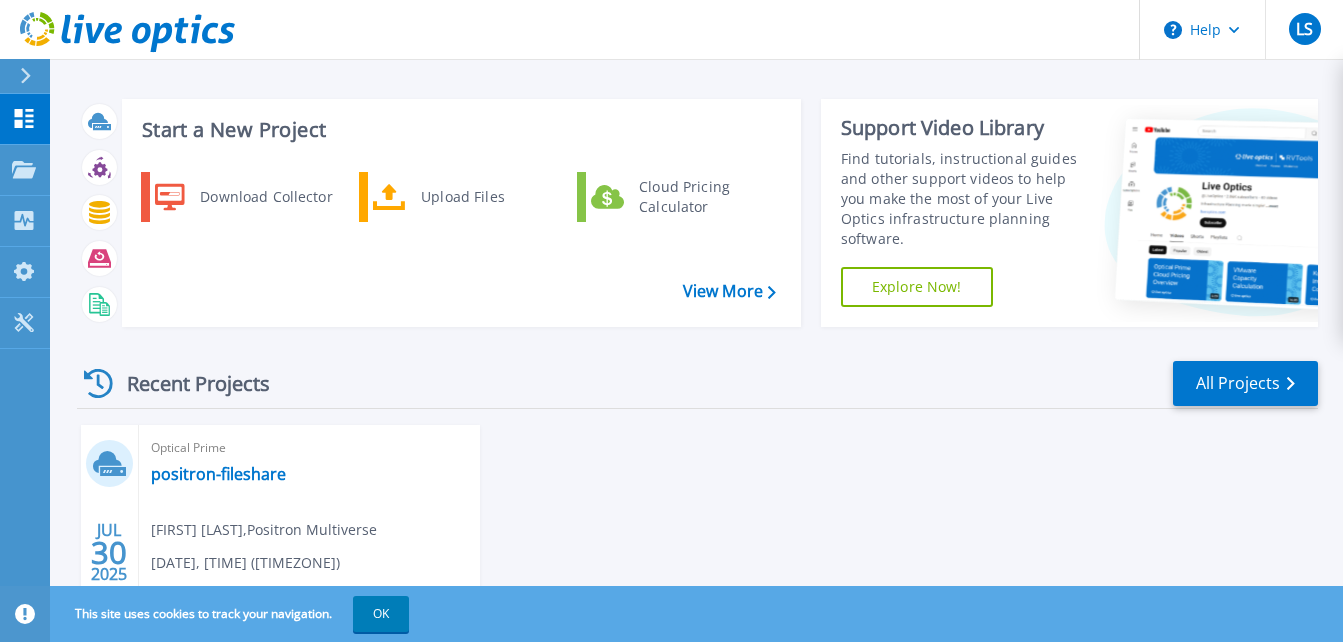scroll, scrollTop: 0, scrollLeft: 0, axis: both 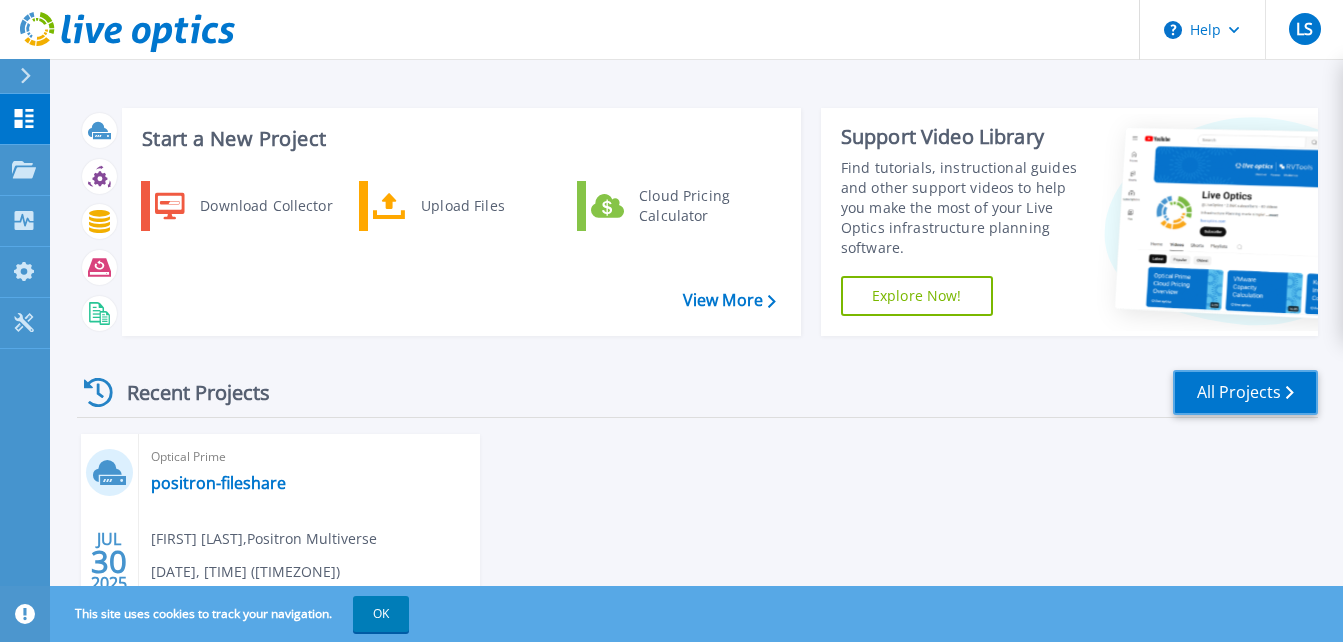 click on "All Projects" at bounding box center (1245, 392) 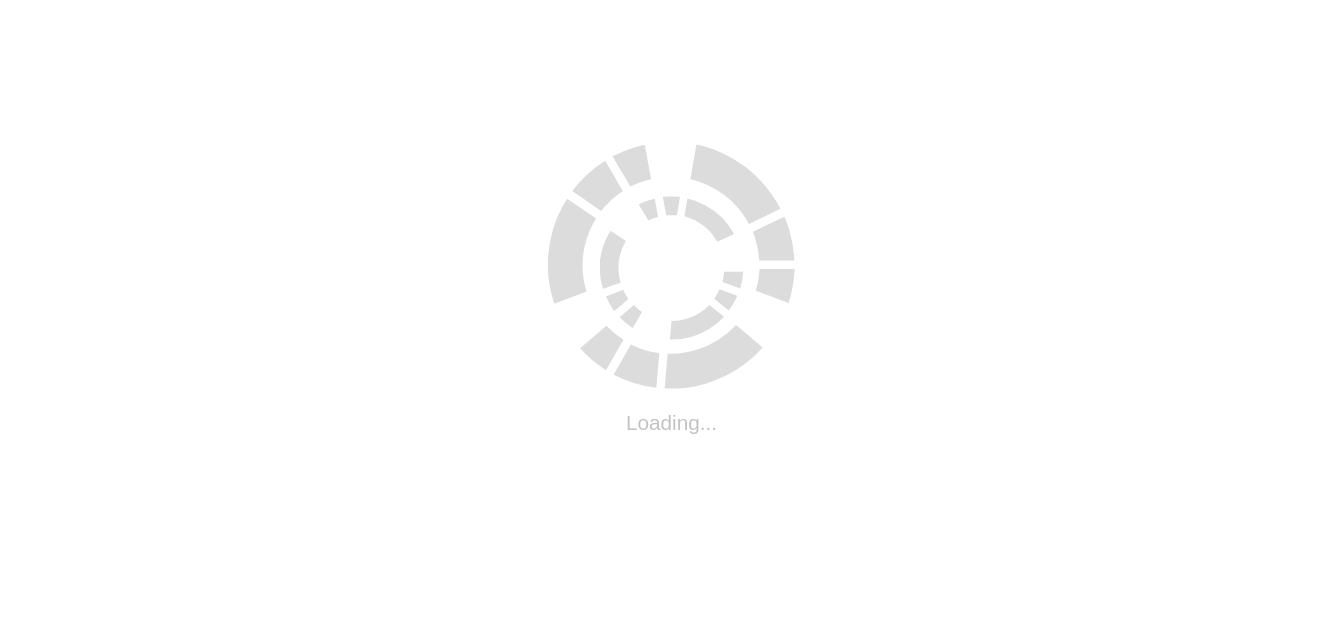 scroll, scrollTop: 0, scrollLeft: 0, axis: both 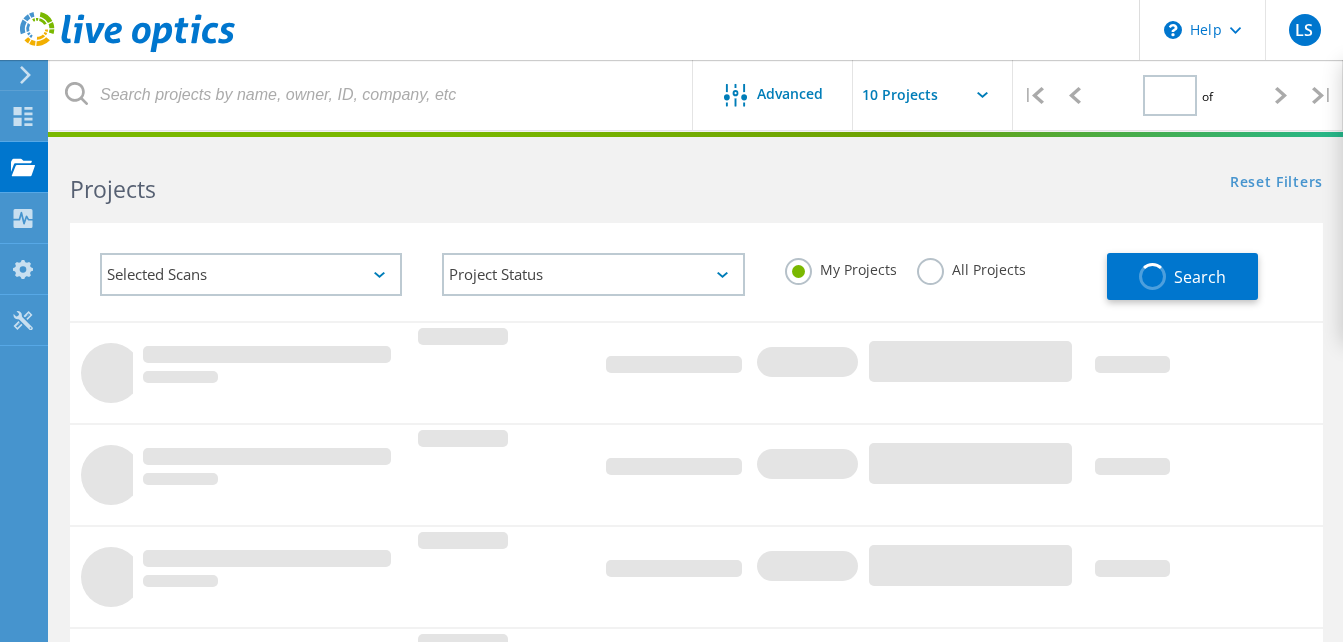 type on "1" 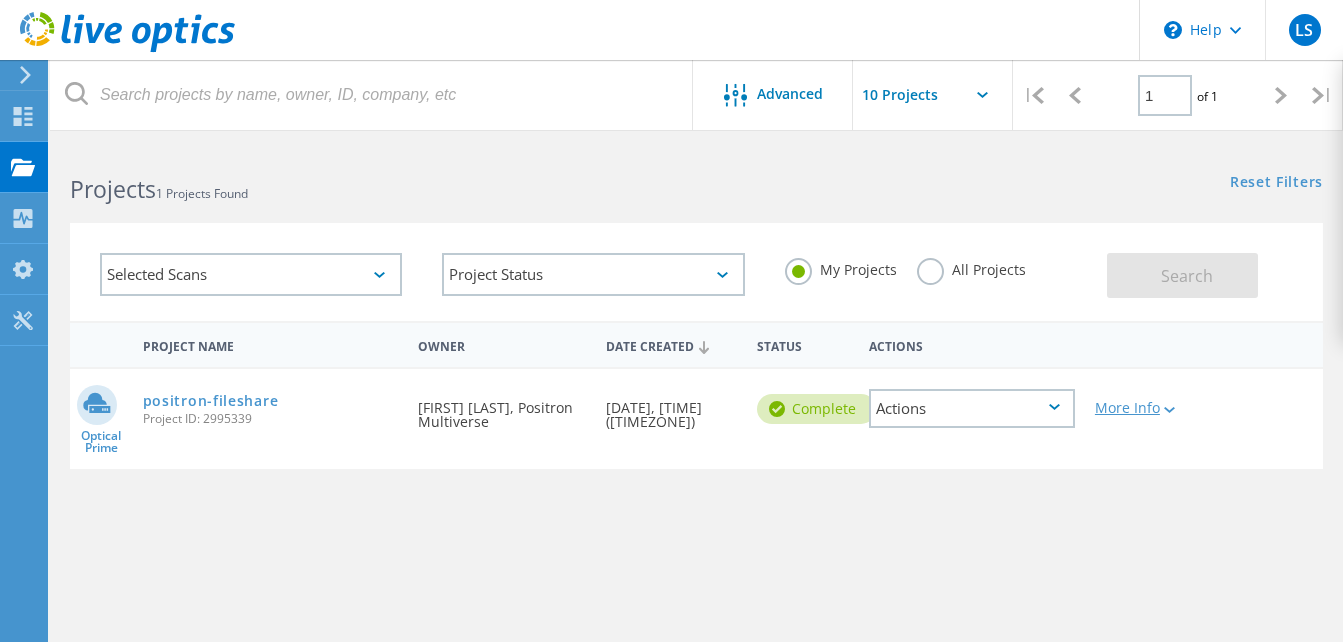 click 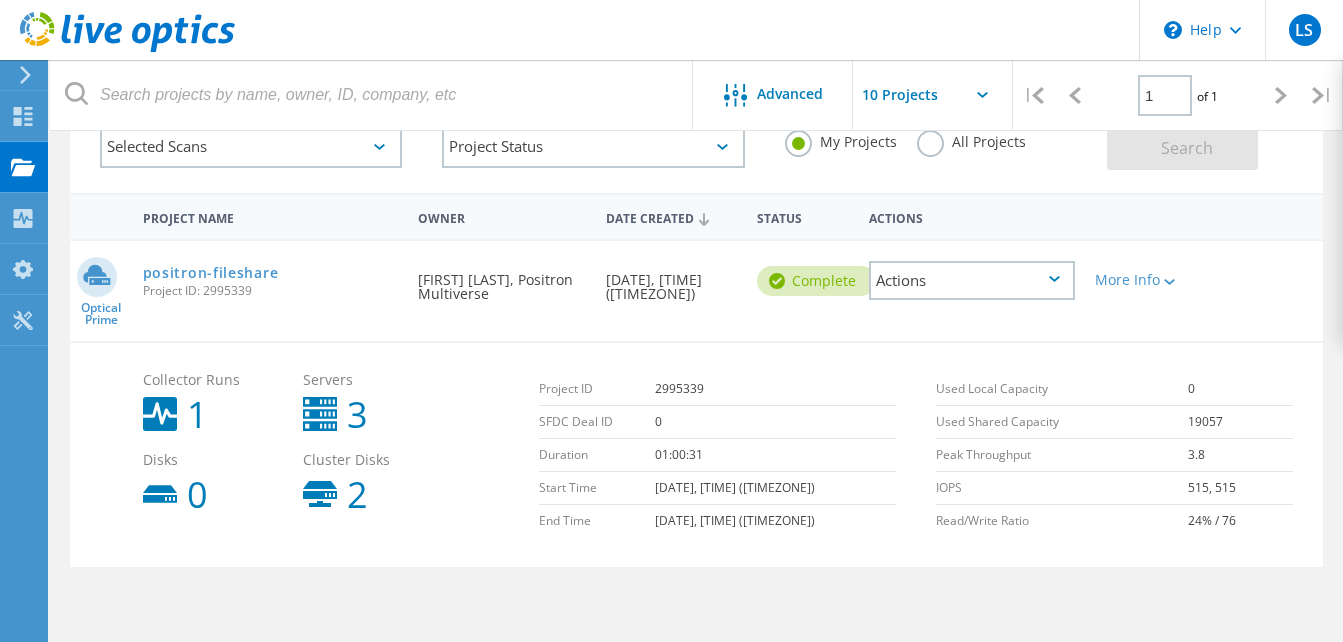 scroll, scrollTop: 200, scrollLeft: 0, axis: vertical 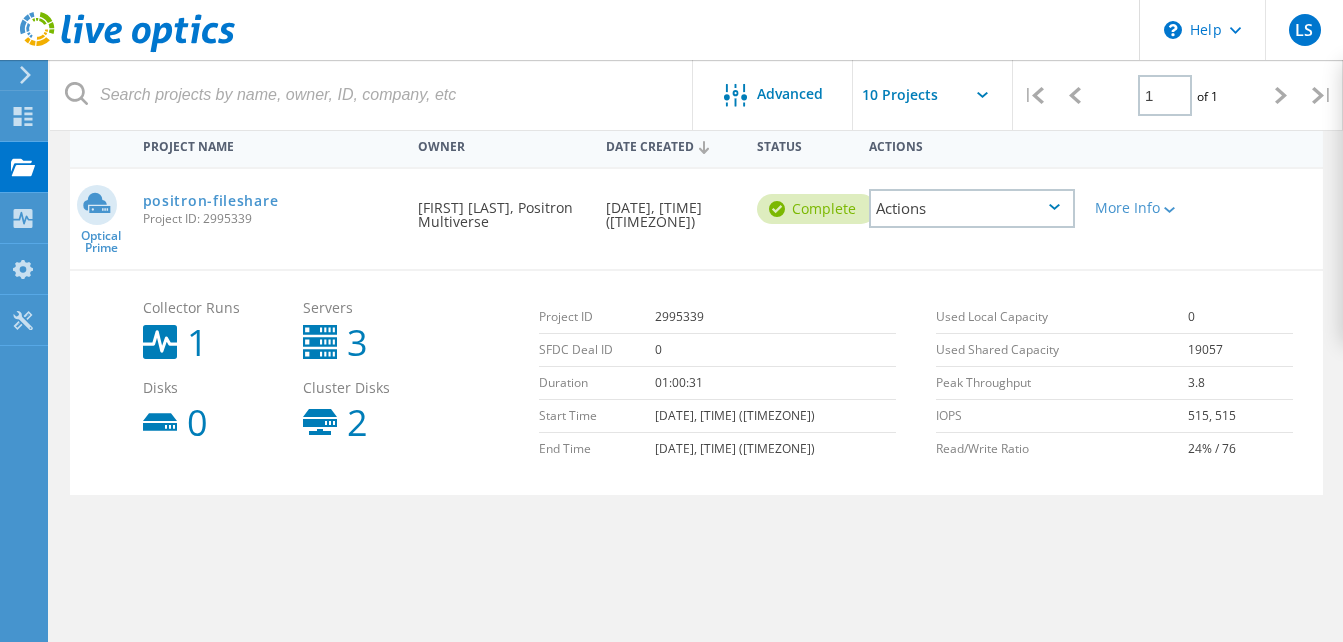 click 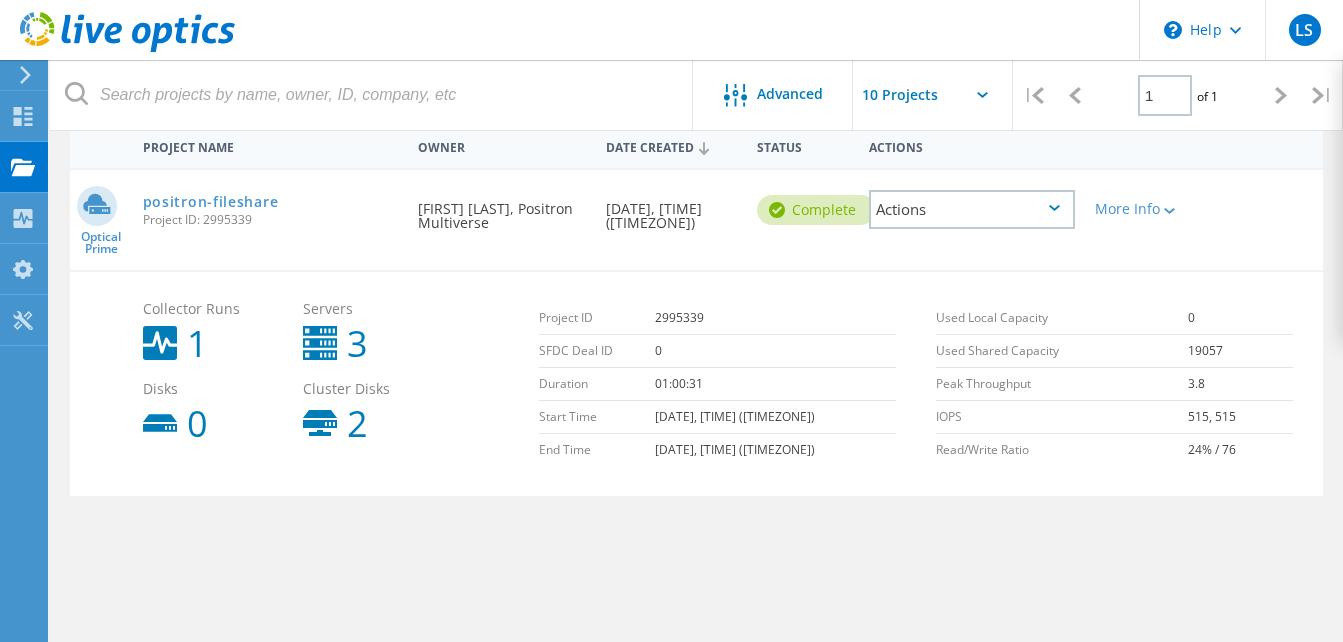 scroll, scrollTop: 200, scrollLeft: 0, axis: vertical 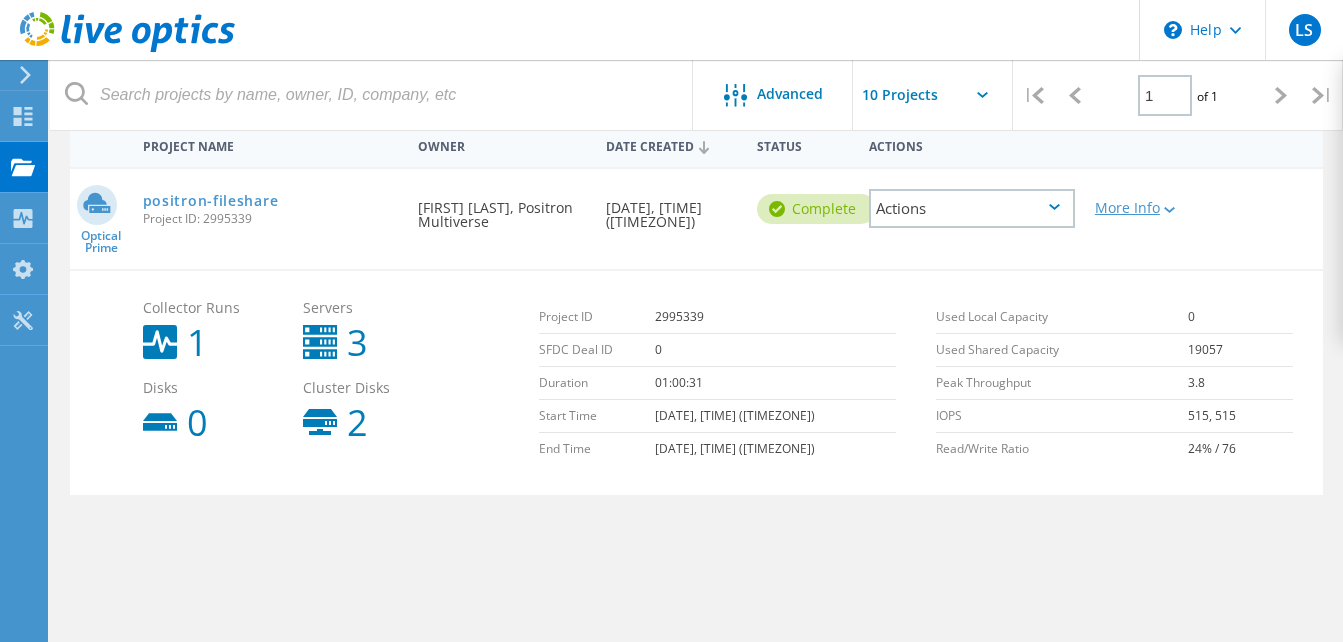 click 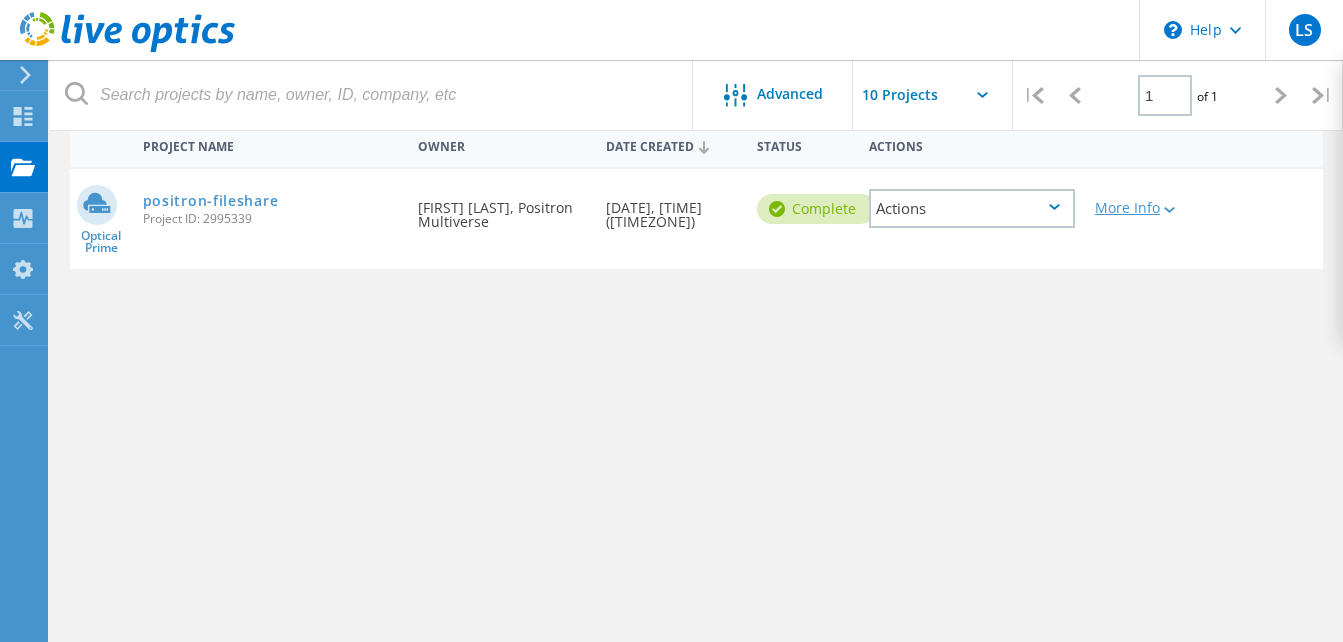 click 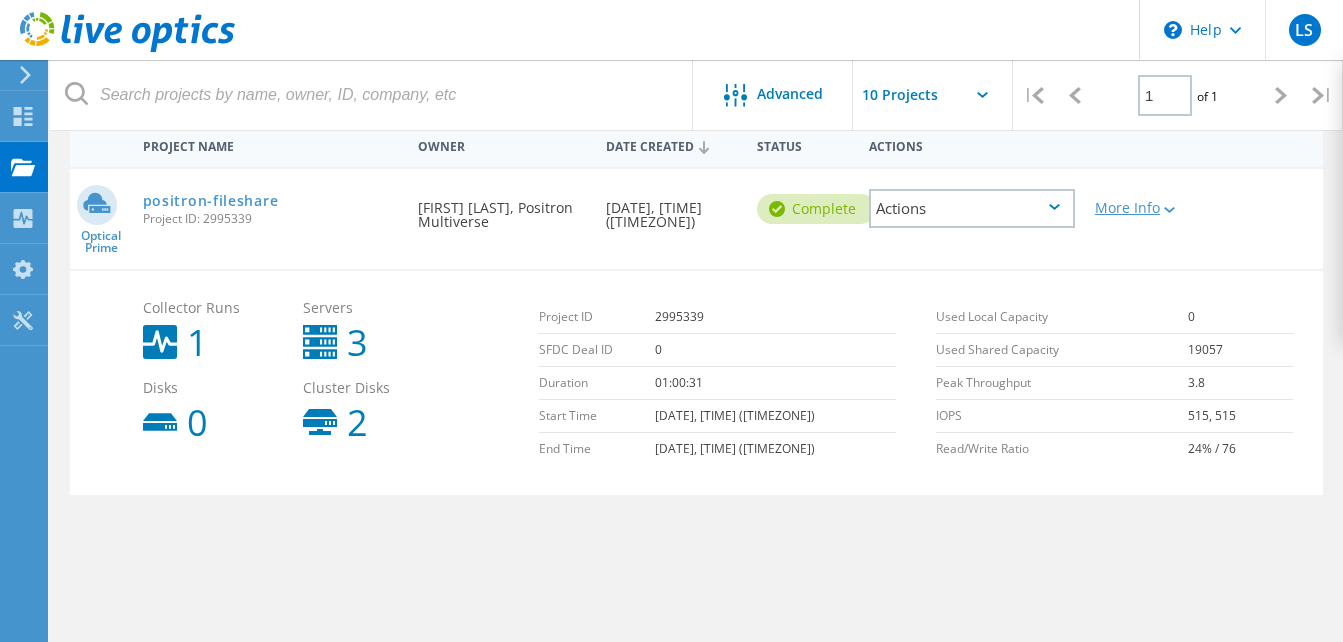 click 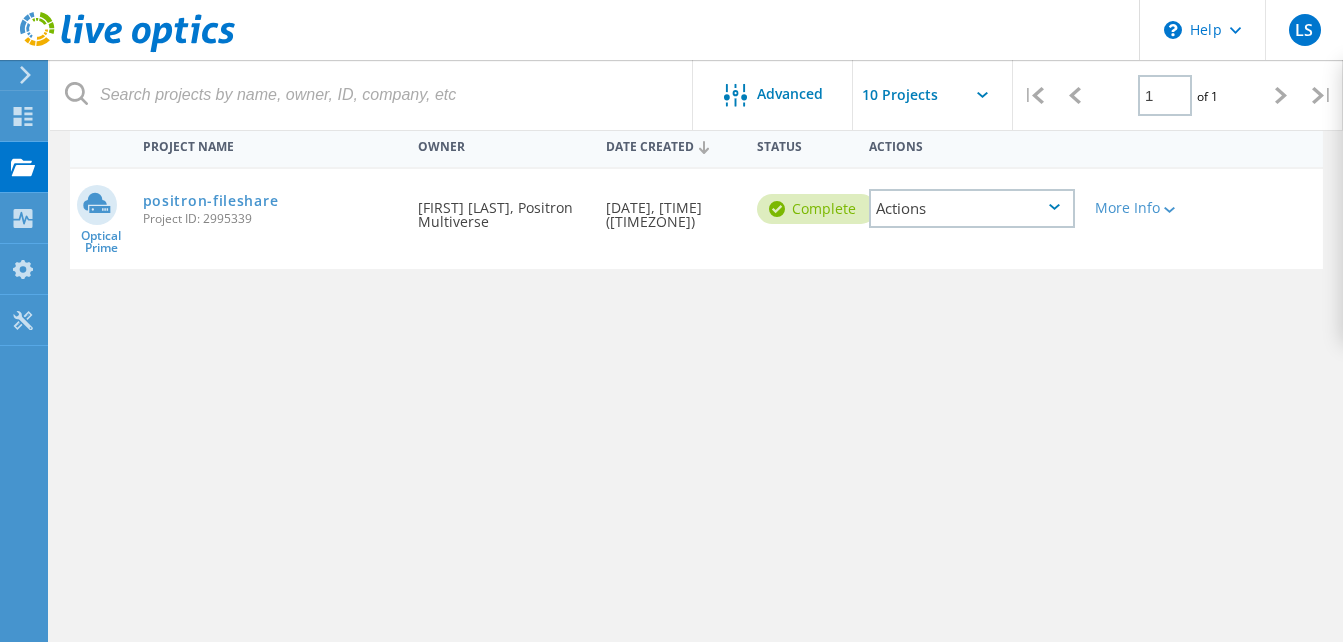 click on "Date Created  07/30/2025, 14:46 (+07:00)" 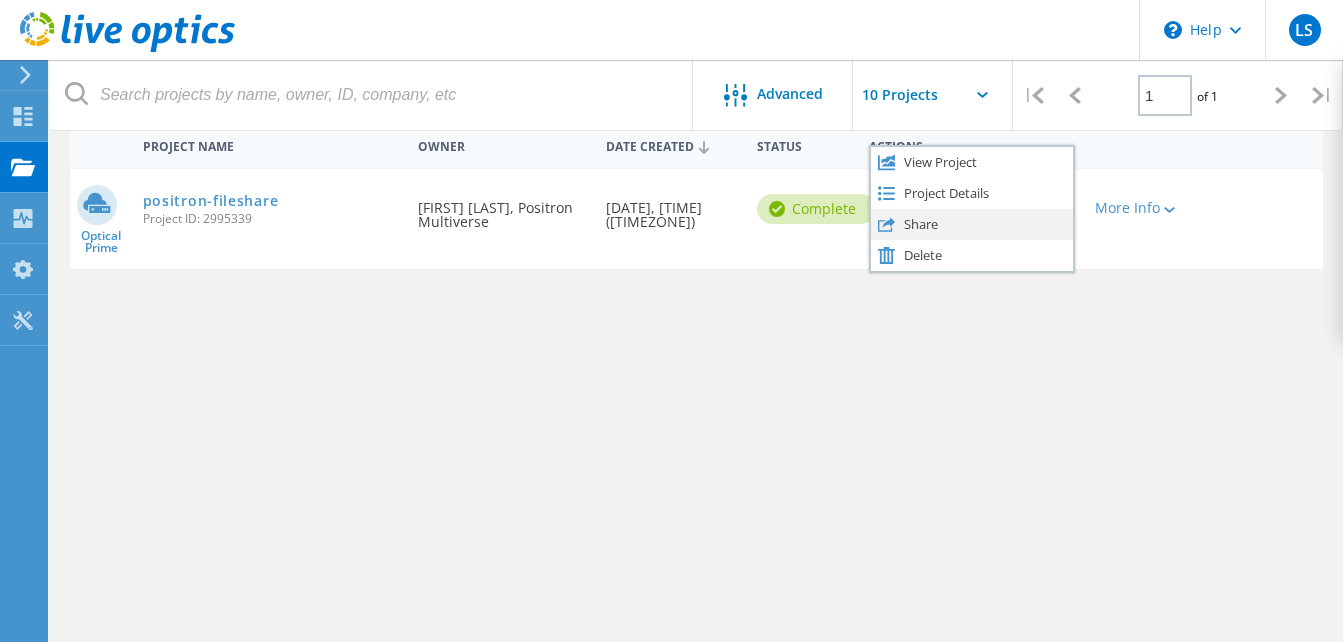 click on "Share" 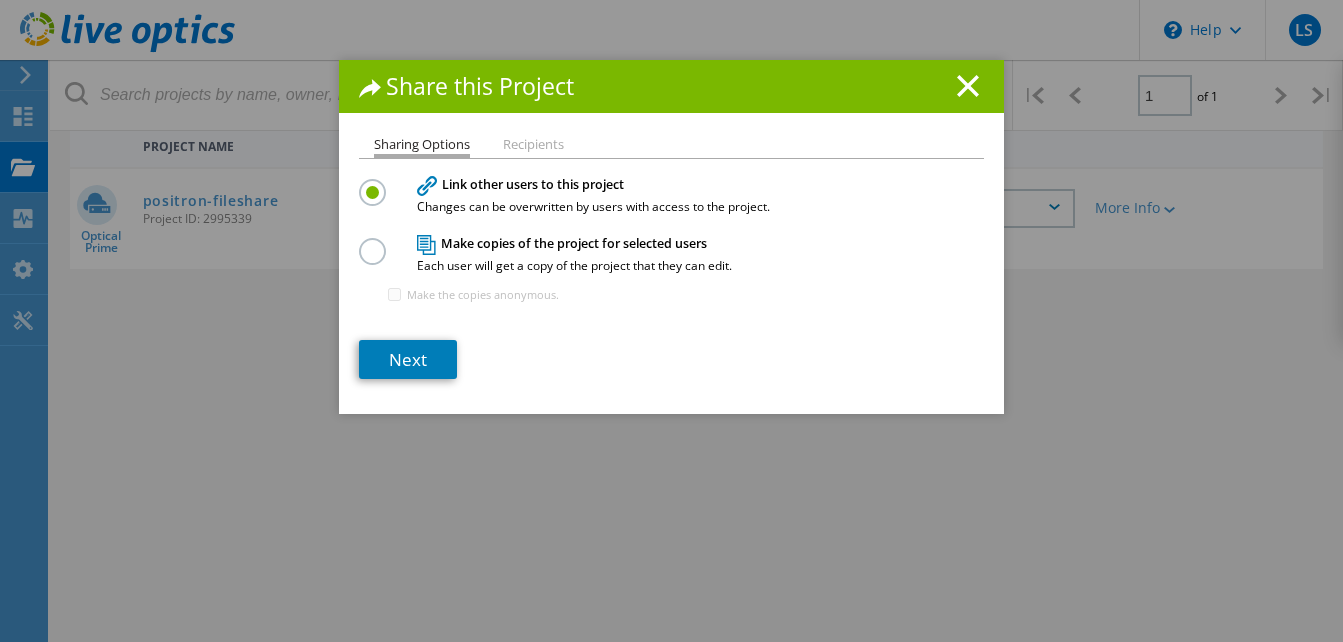 click on "Recipients" at bounding box center [533, 146] 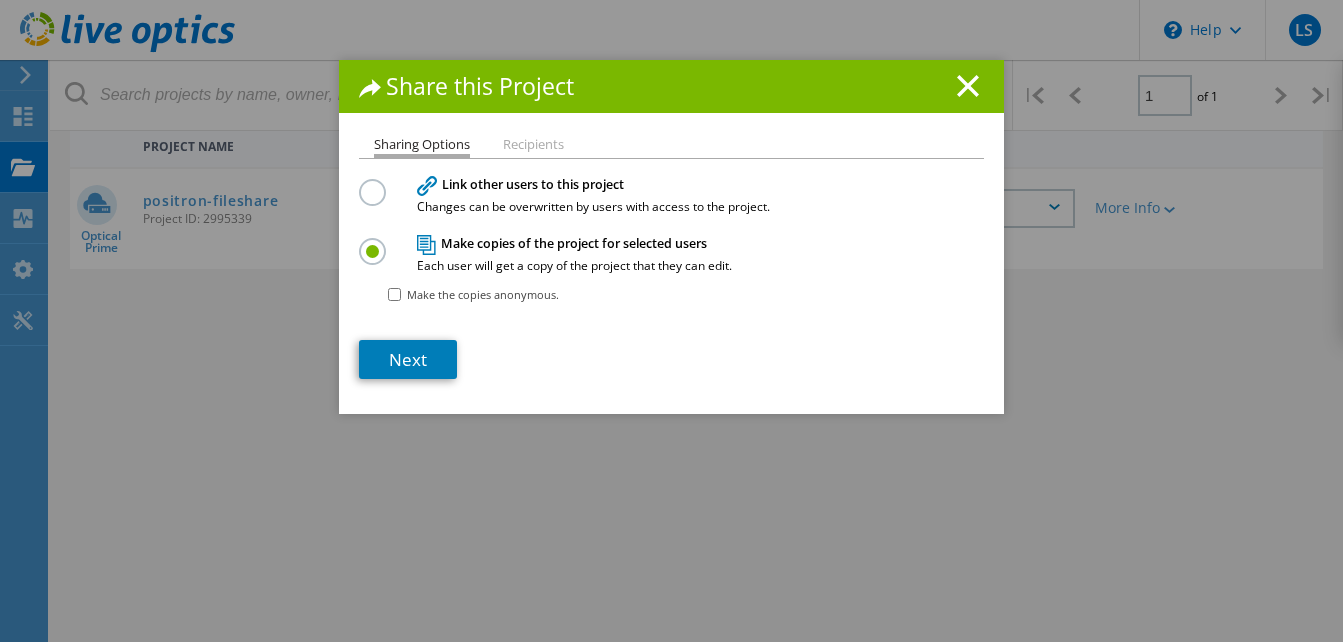click at bounding box center (376, 181) 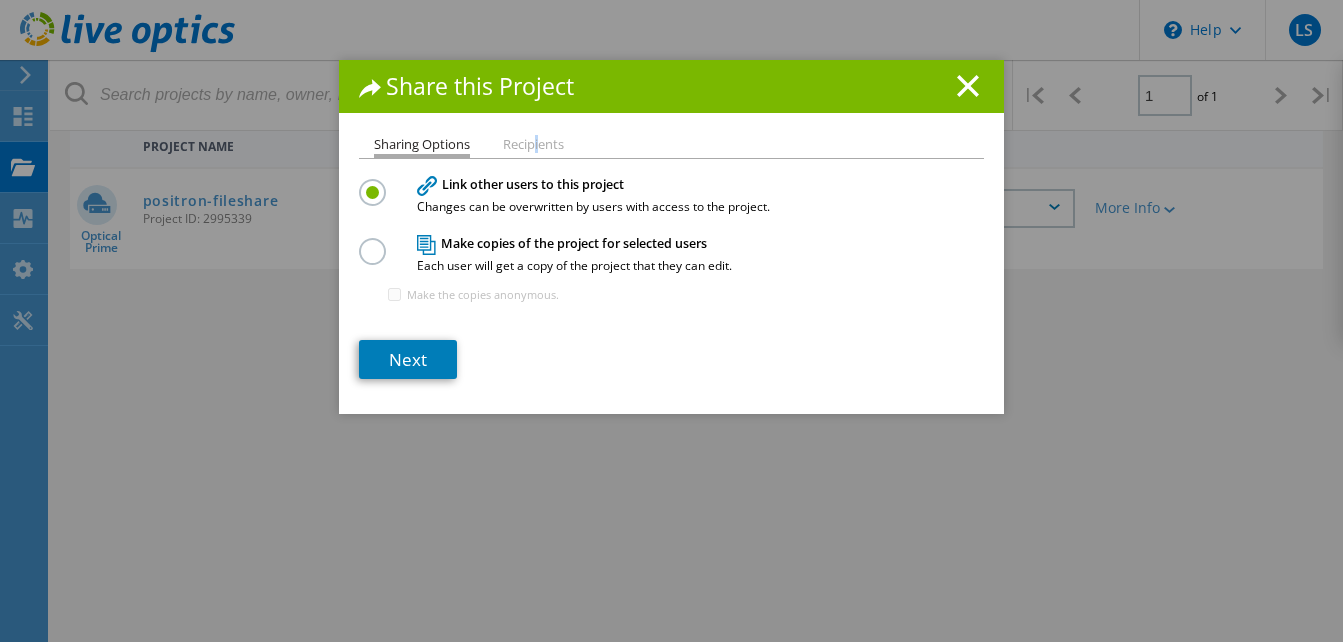 click on "Recipients" at bounding box center (533, 146) 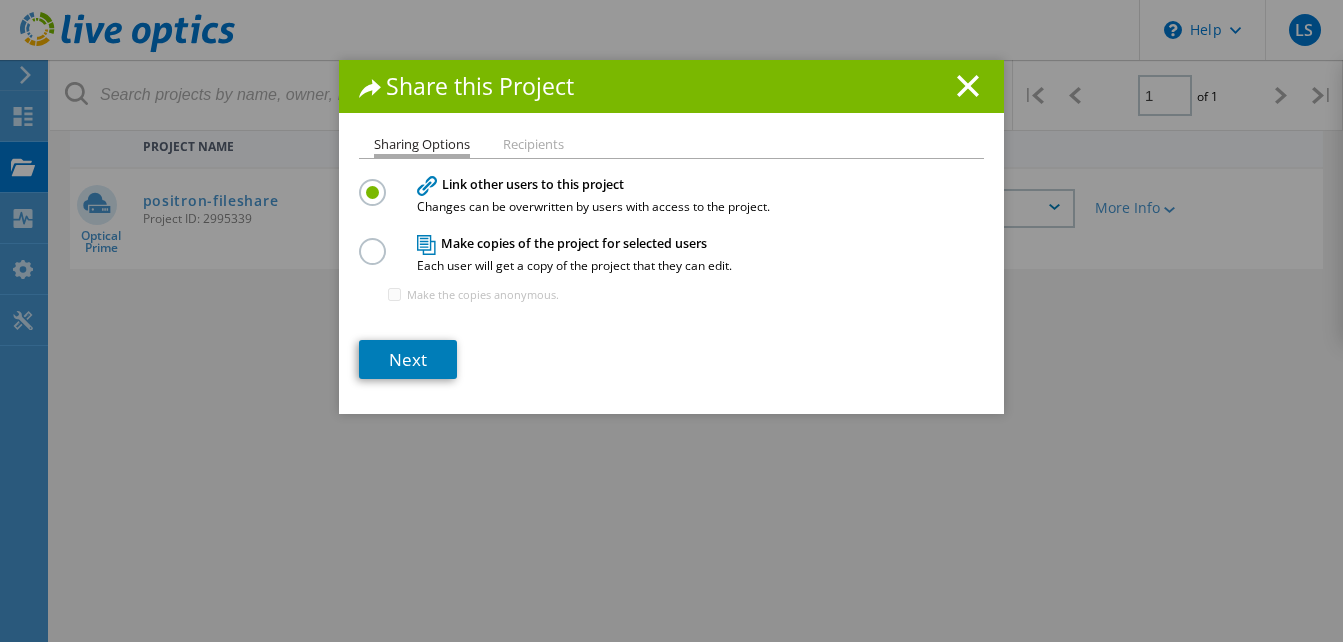 click on "Recipients" at bounding box center (533, 146) 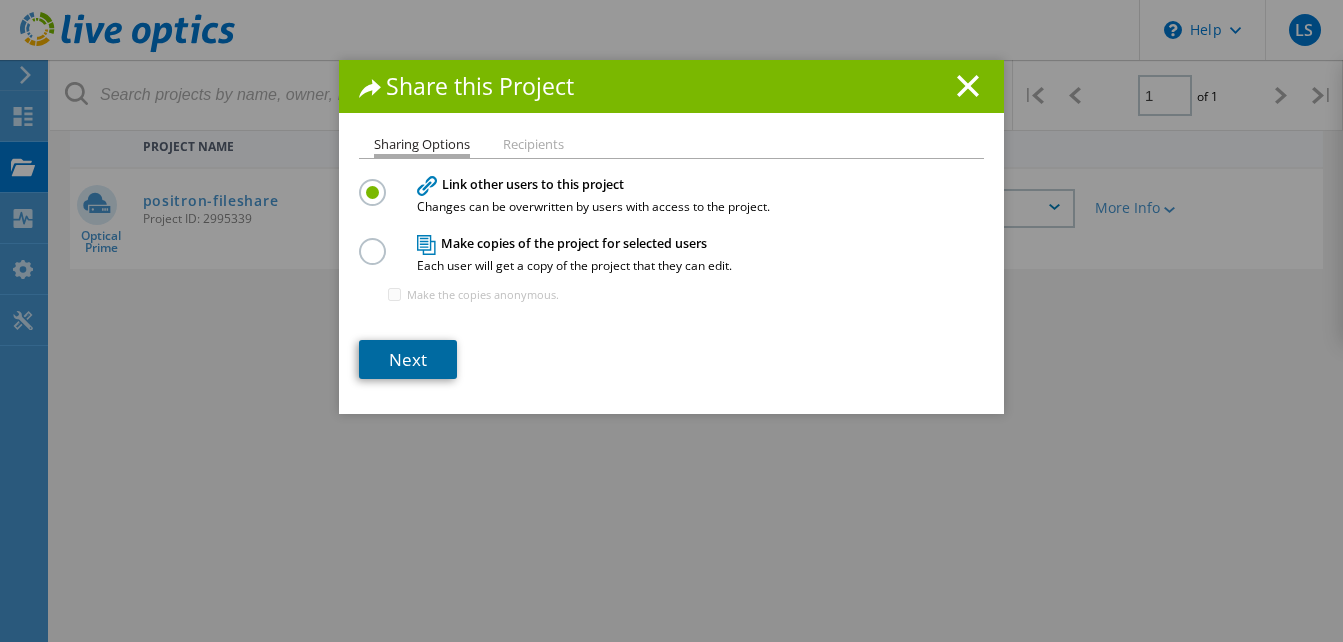 click on "Next" at bounding box center (408, 359) 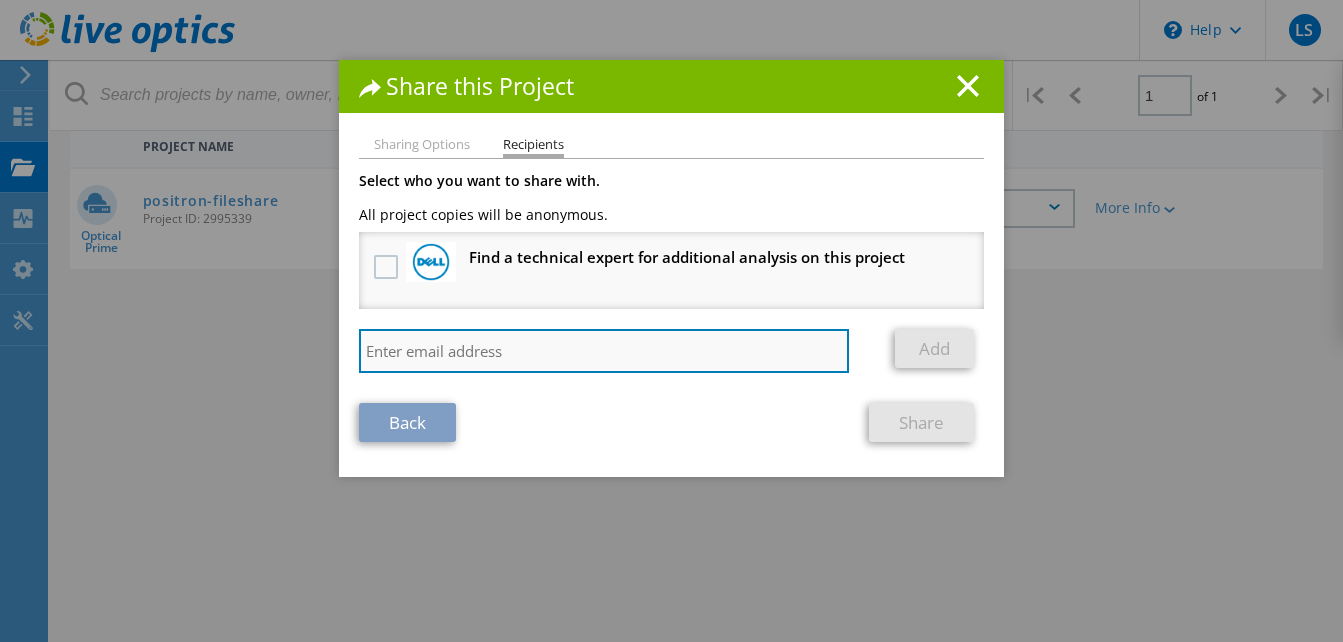 click at bounding box center (604, 351) 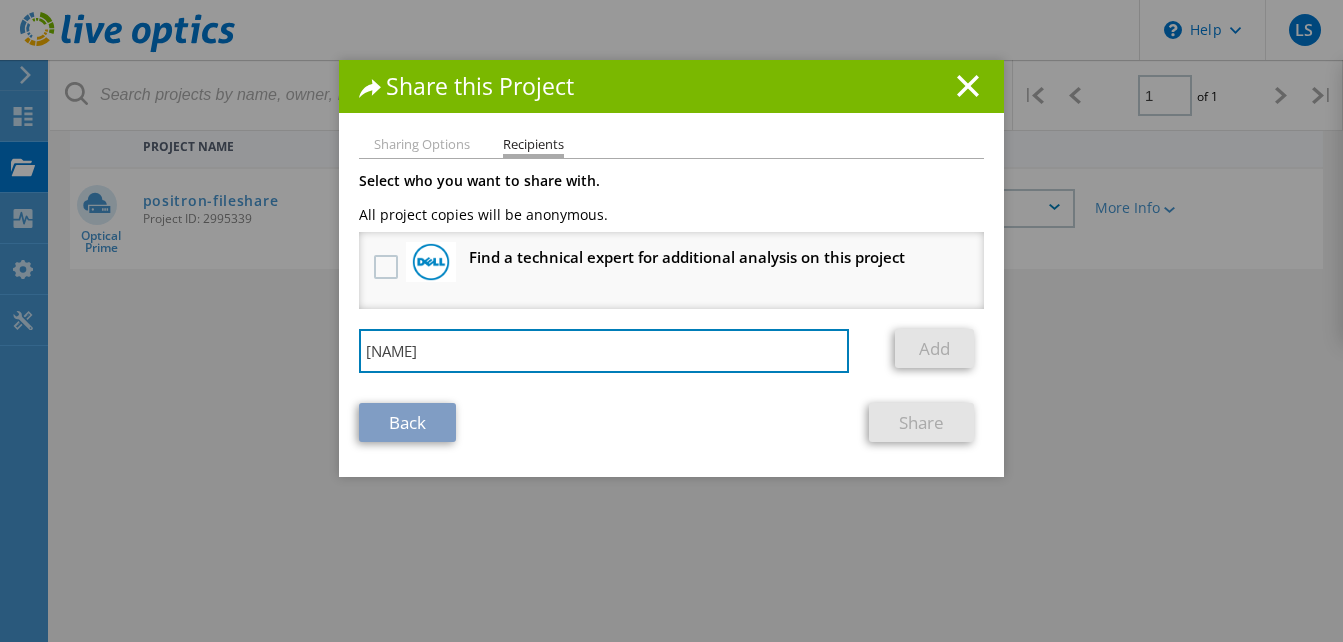 drag, startPoint x: 494, startPoint y: 363, endPoint x: 334, endPoint y: 347, distance: 160.798 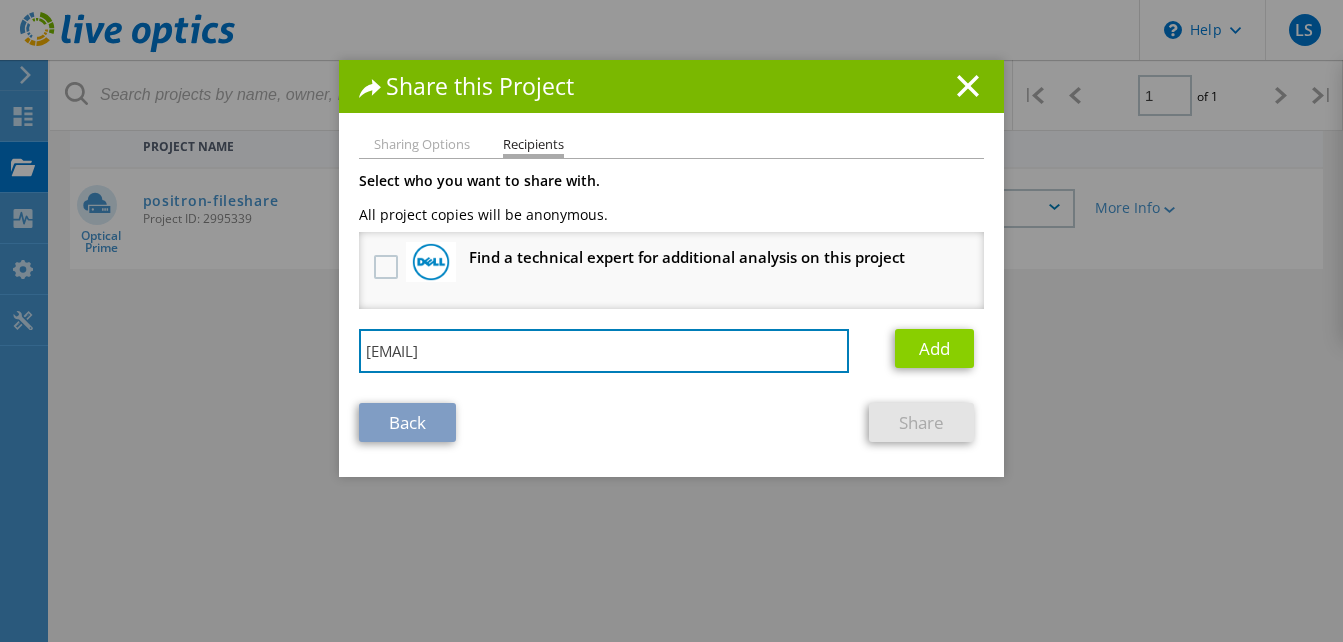type on "kimlang.sroy@positronmultiverse.com" 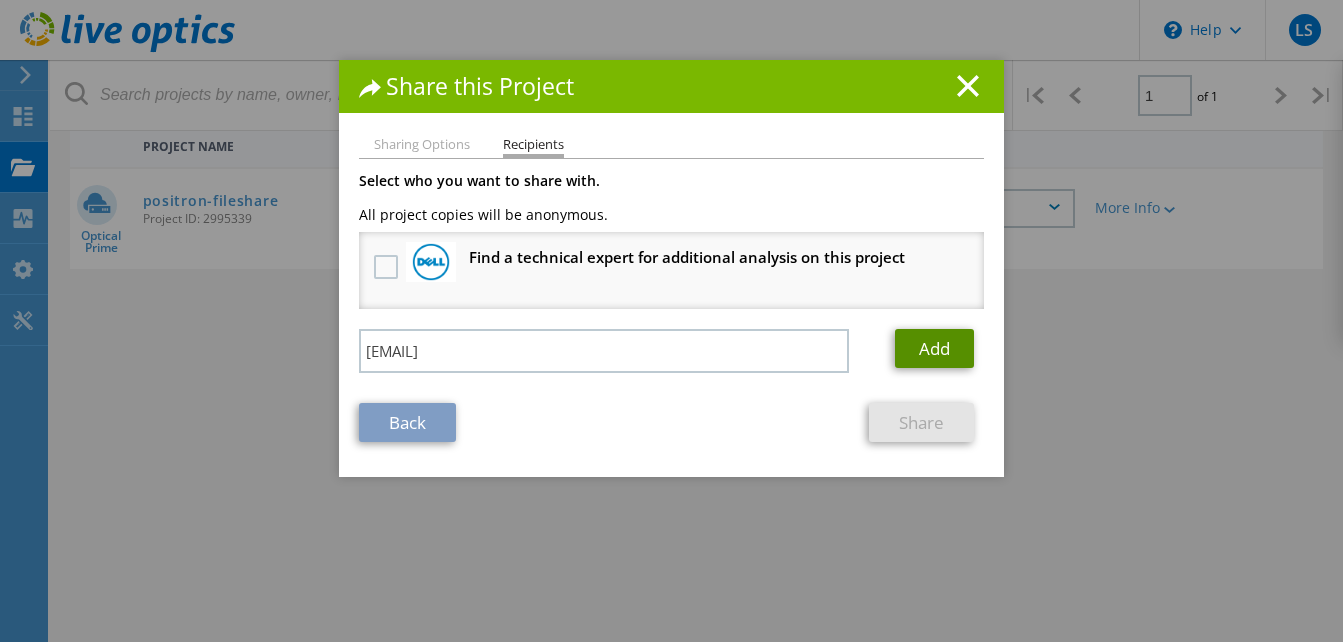 click on "Add" at bounding box center [934, 348] 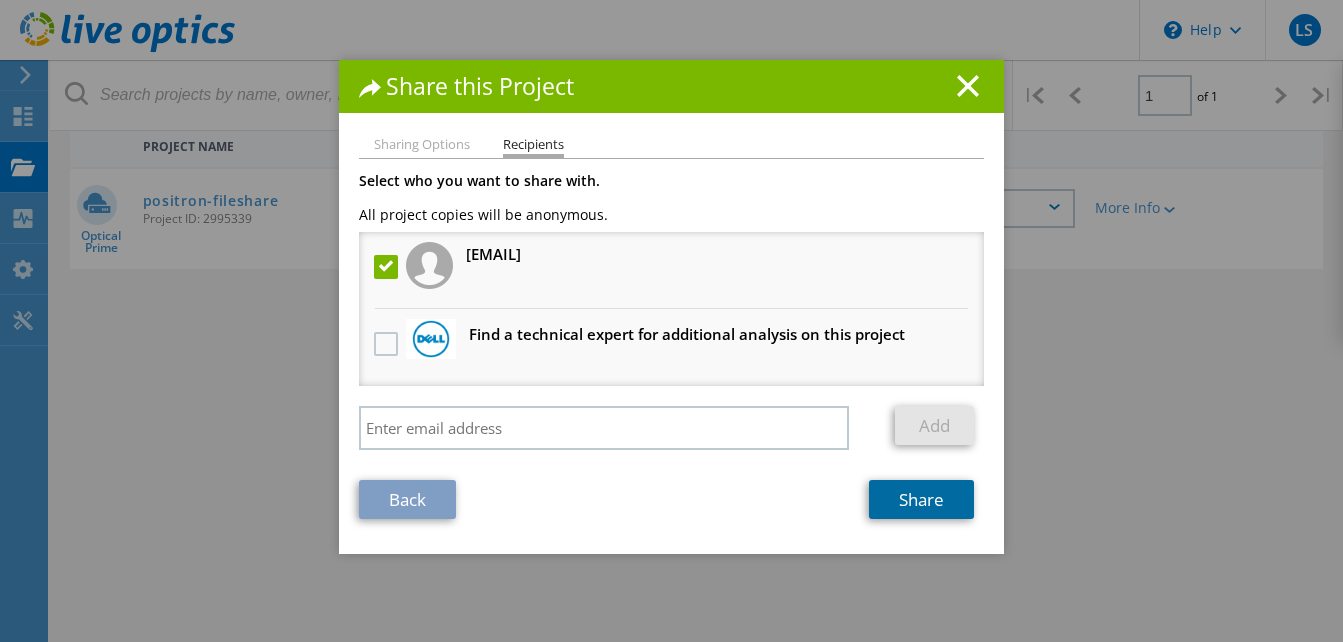 click on "Share" at bounding box center (921, 499) 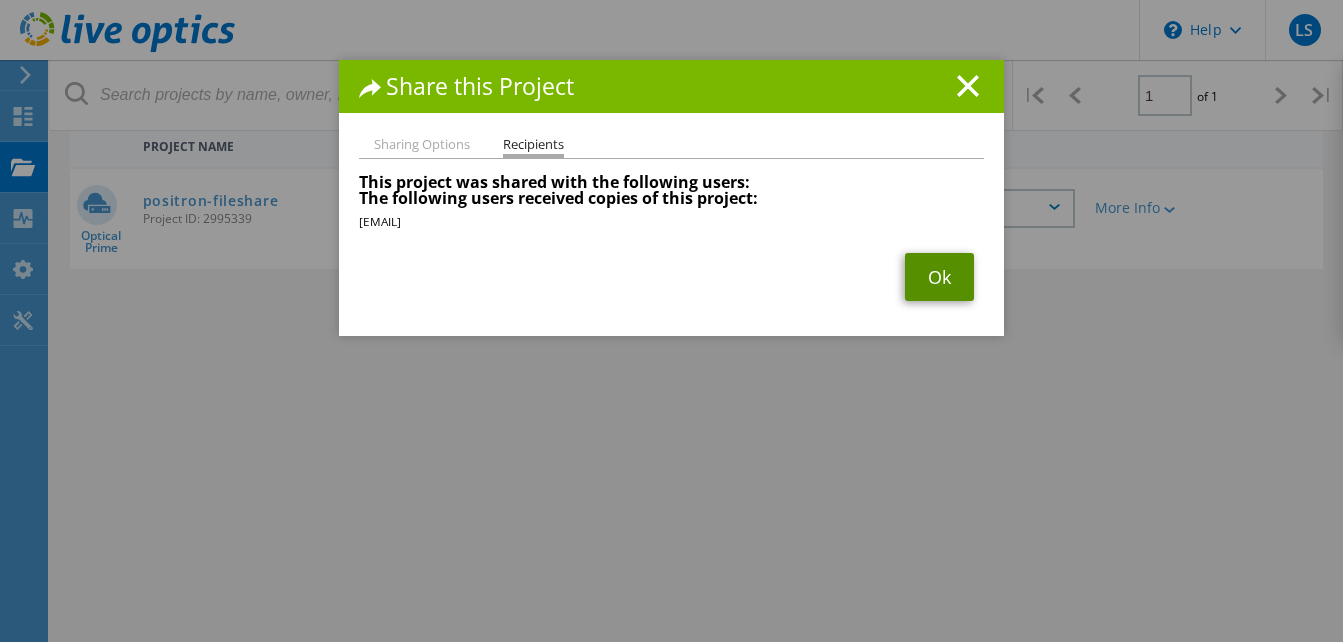 click on "Ok" at bounding box center [939, 277] 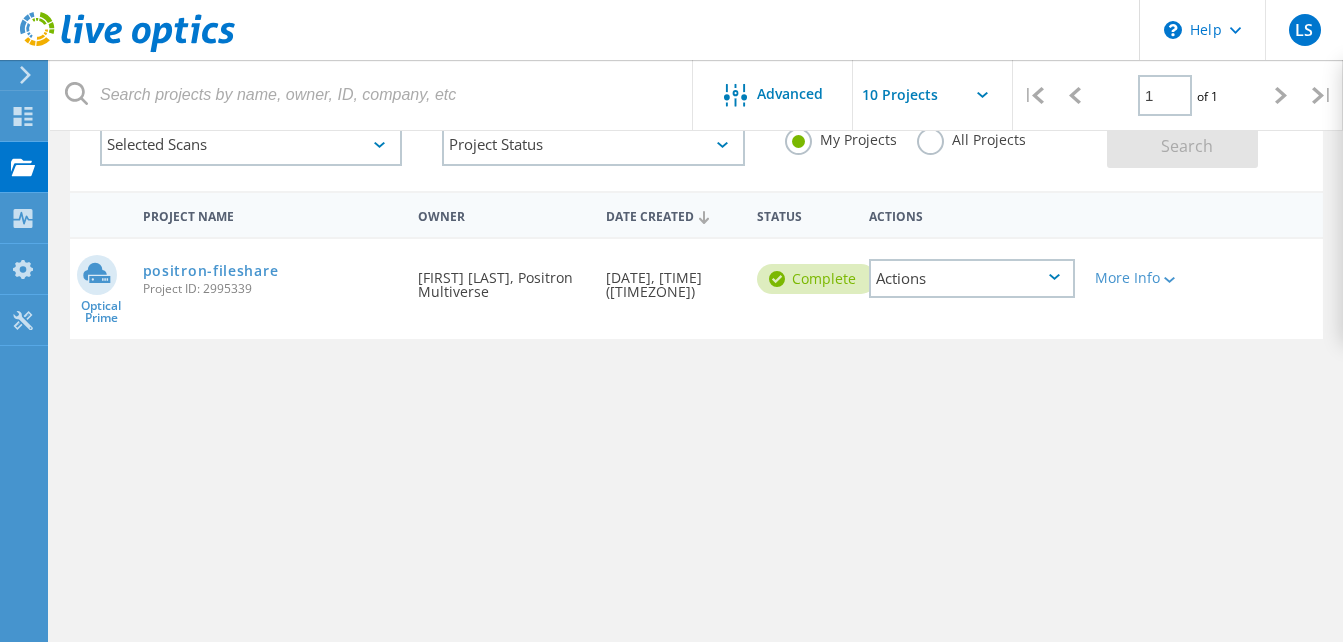 scroll, scrollTop: 0, scrollLeft: 0, axis: both 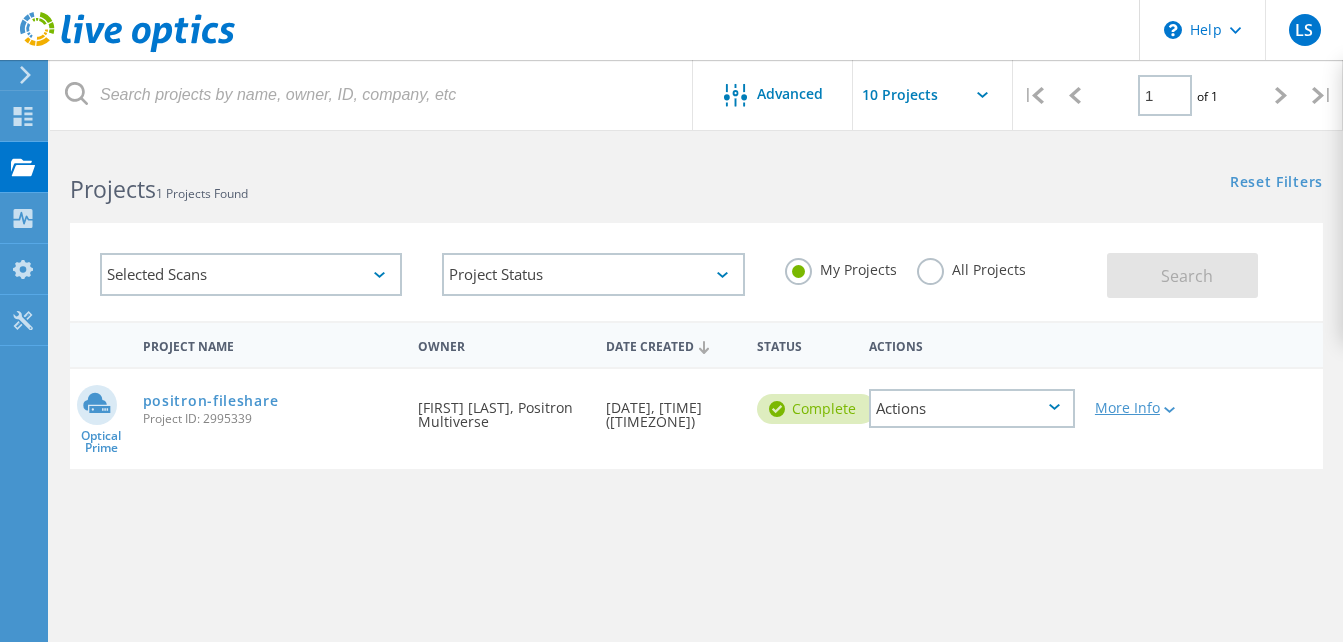 click on "More Info" 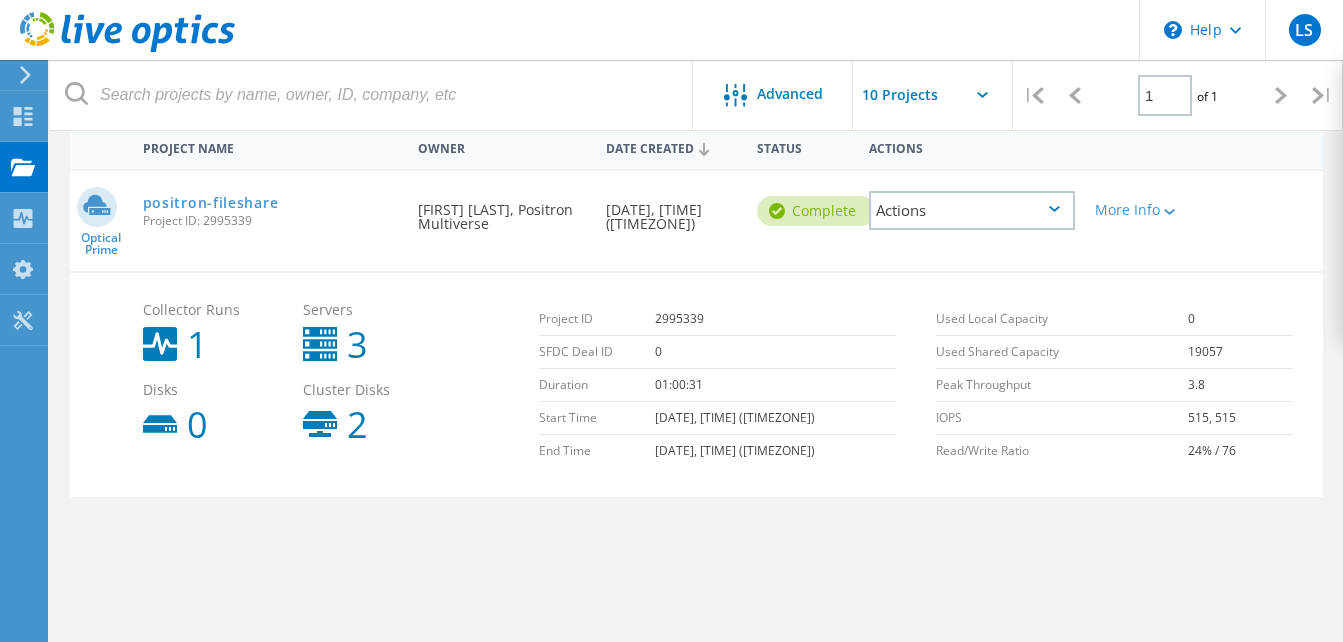 scroll, scrollTop: 200, scrollLeft: 0, axis: vertical 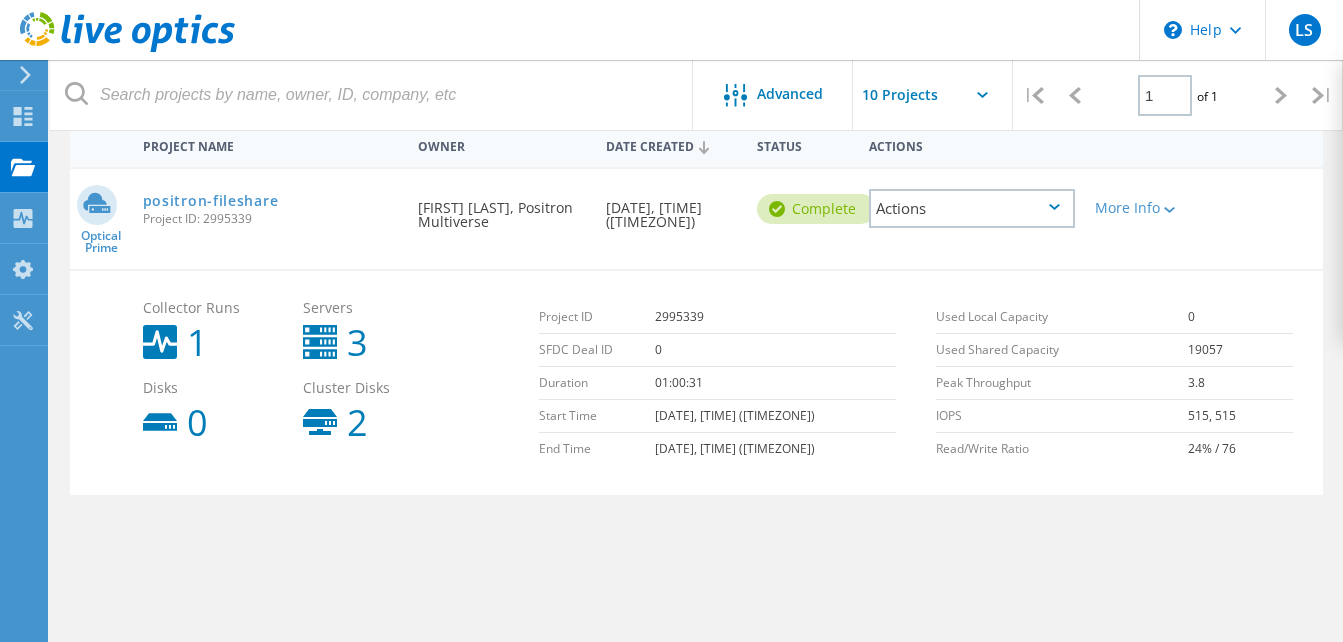click 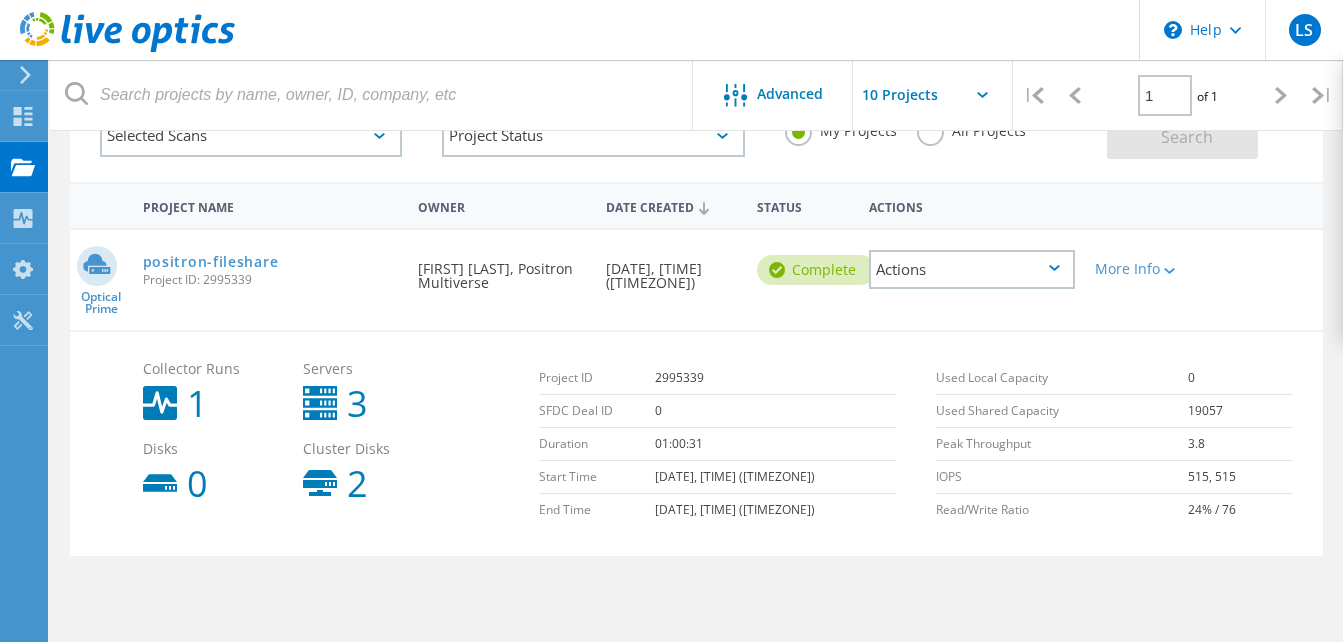 scroll, scrollTop: 0, scrollLeft: 0, axis: both 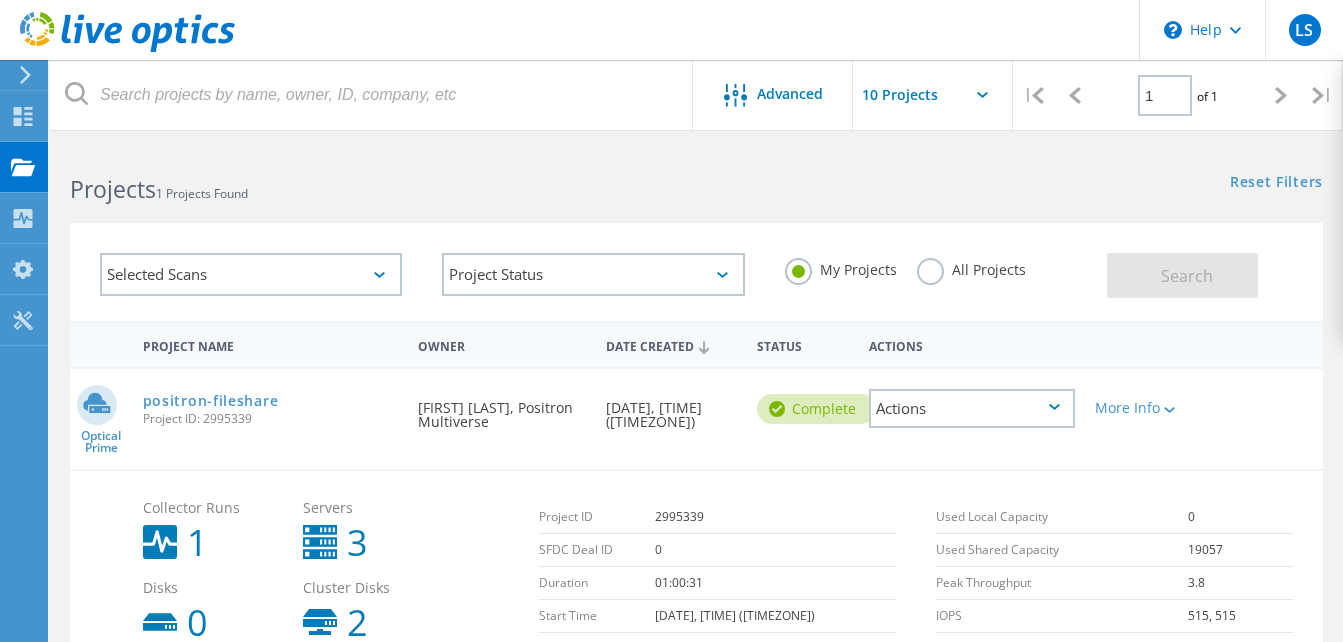 click 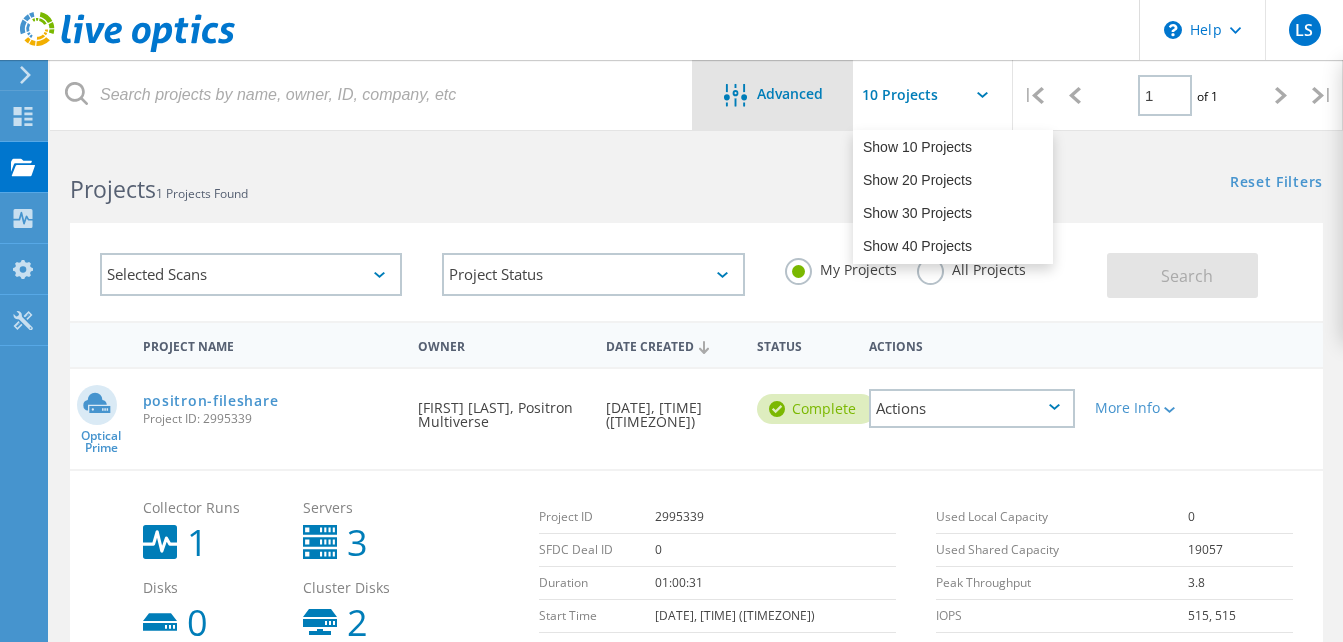 click on "Advanced" 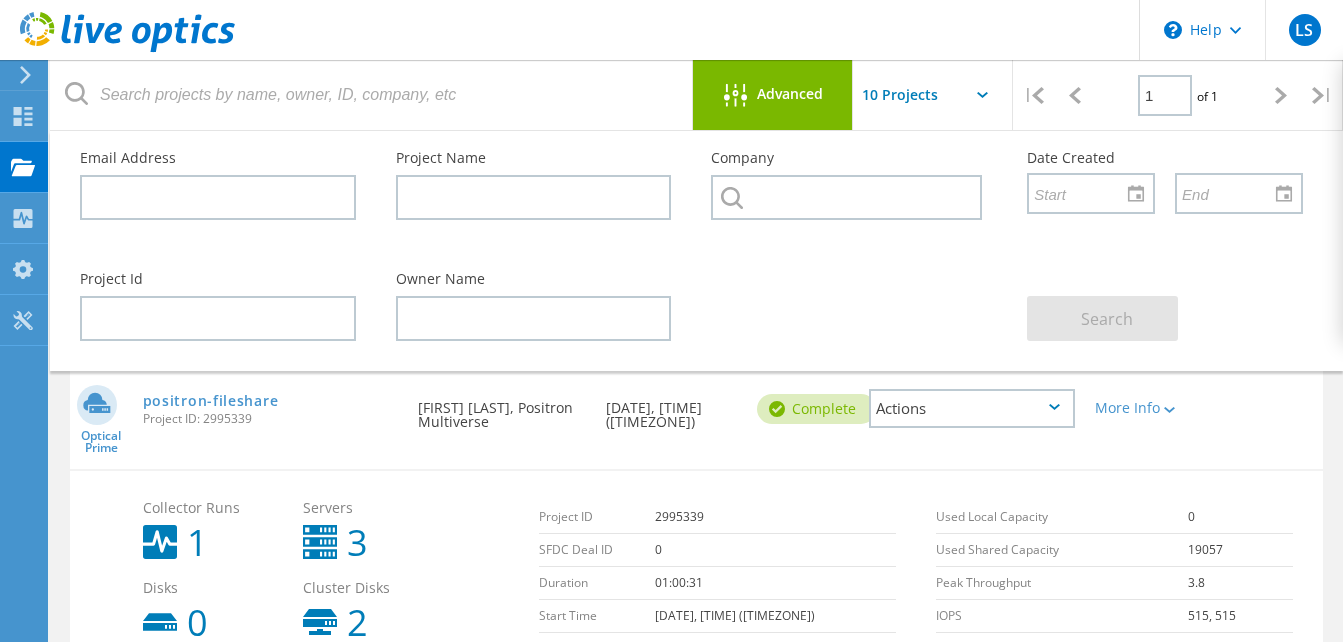 click on "Project Name   Owner   Date Created   Status  Actions        Optical Prime  positron-fileshare  Project ID: 2995339  Requested By  Limhong Sreng, Positron Multiverse  Date Created  07/30/2025, 14:46 (+07:00)   Complete
Actions   More Info  Collector Runs 1 Servers 3 Disks 0 Cluster Disks 2 Project ID 2995339 SFDC Deal ID 0 Duration 01:00:31 Start Time 07/30/2025, 14:46 (+07:00) End Time 07/30/2025, 15:46 (+07:00) Used Local Capacity 0 Used Shared Capacity 19057 Peak Throughput 3.8 IOPS 515, 515 Read/Write Ratio 24% / 76" 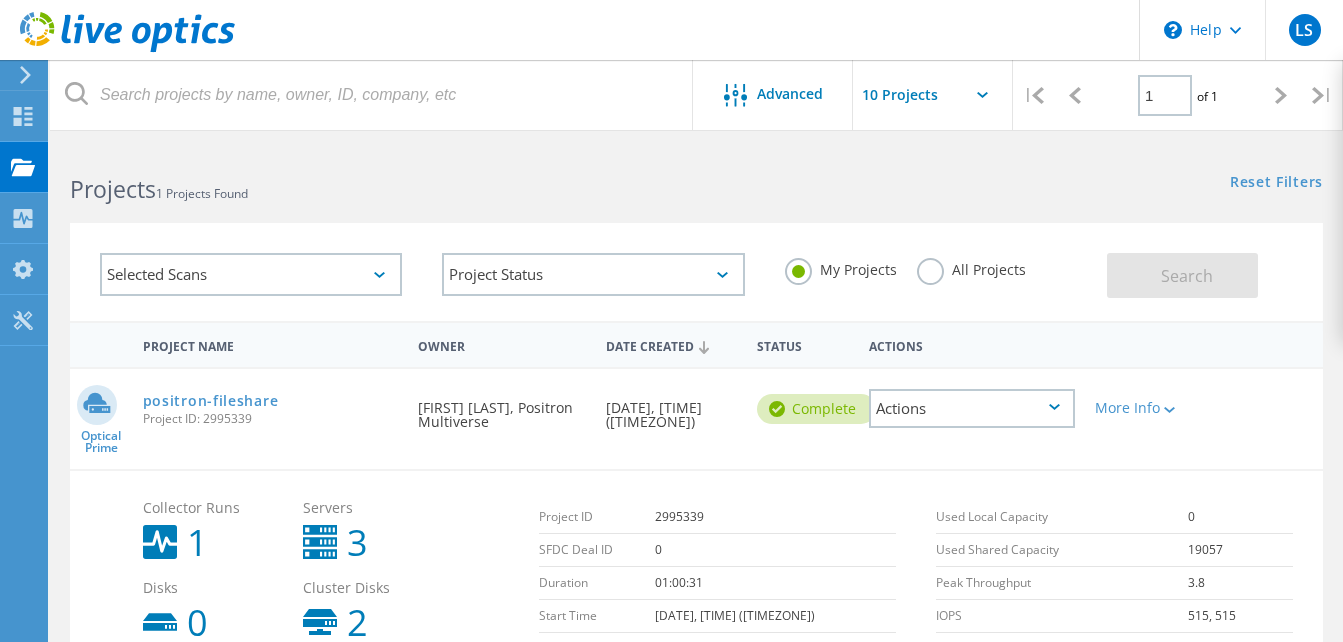 click 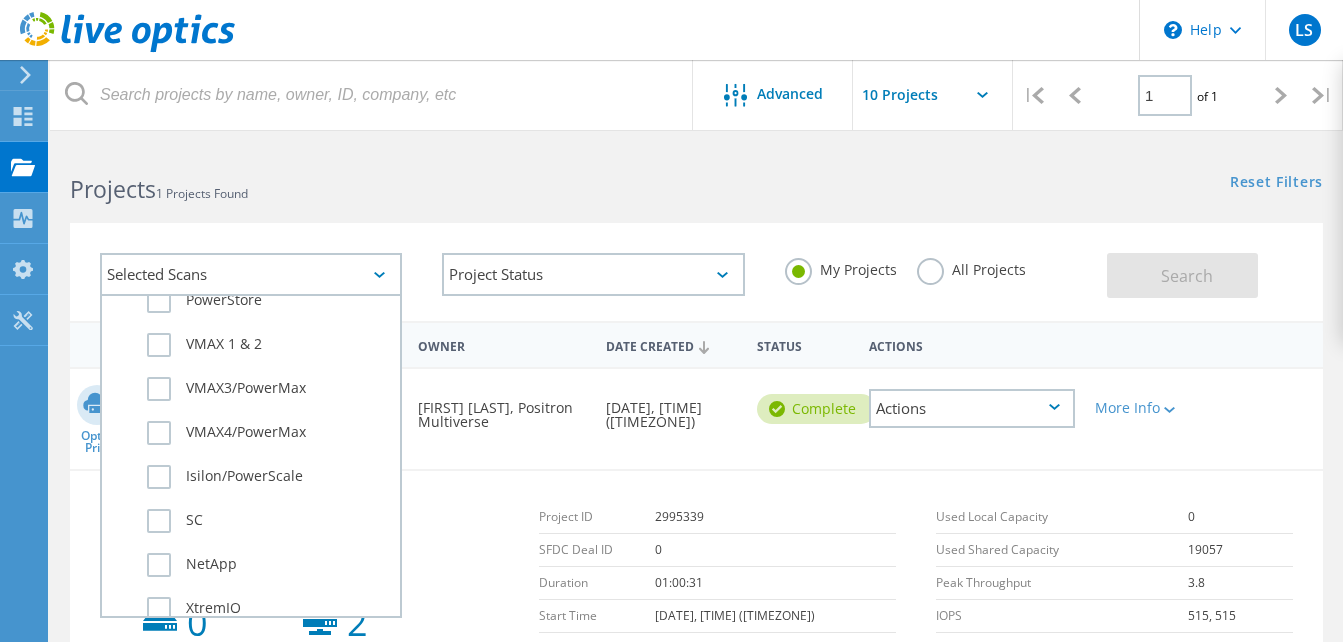 scroll, scrollTop: 600, scrollLeft: 0, axis: vertical 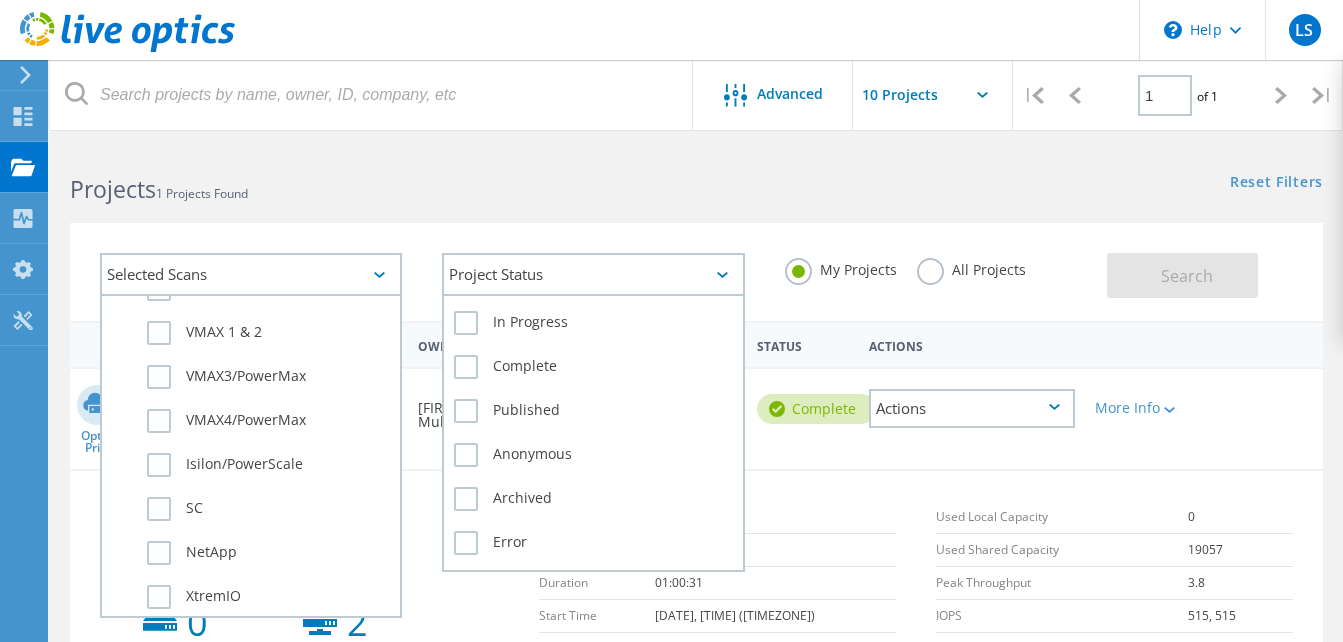 click 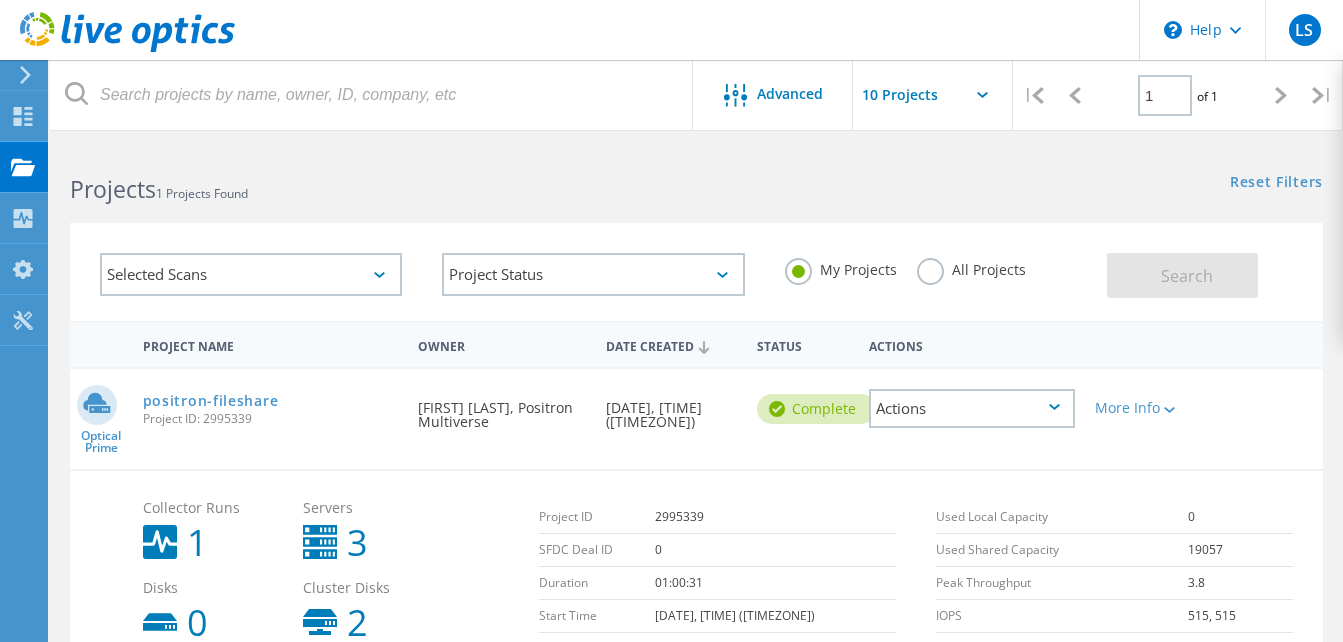 click on "Projects   1 Projects Found" 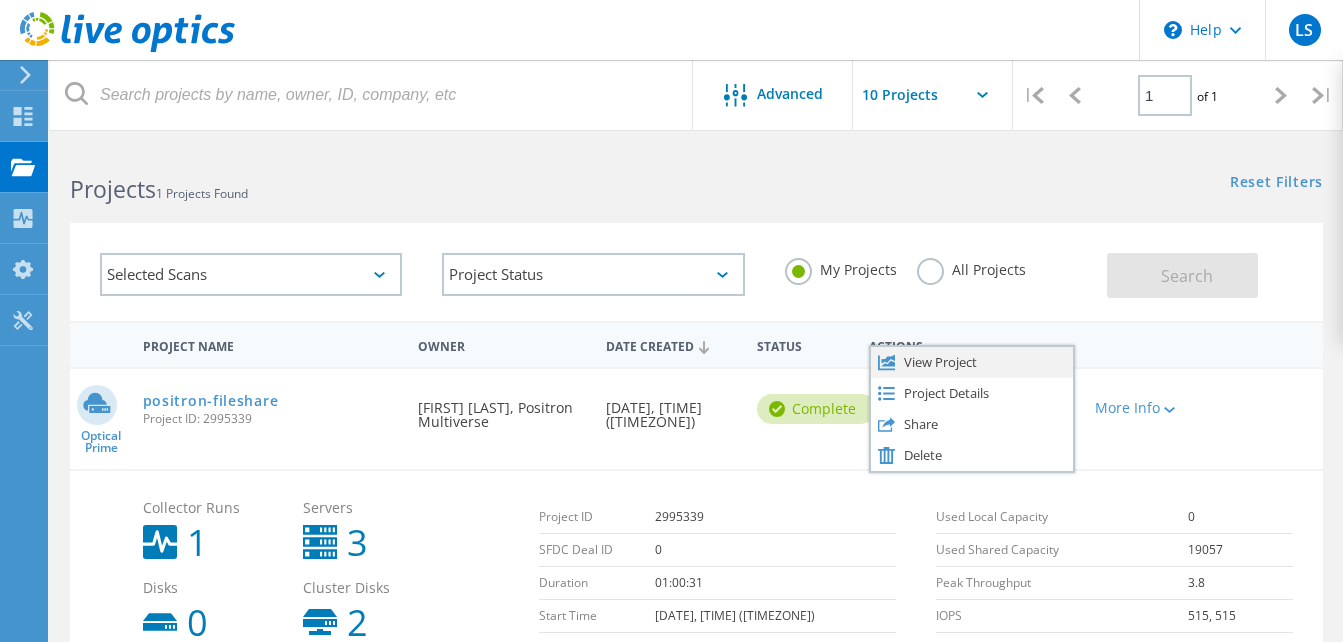 click on "View Project" 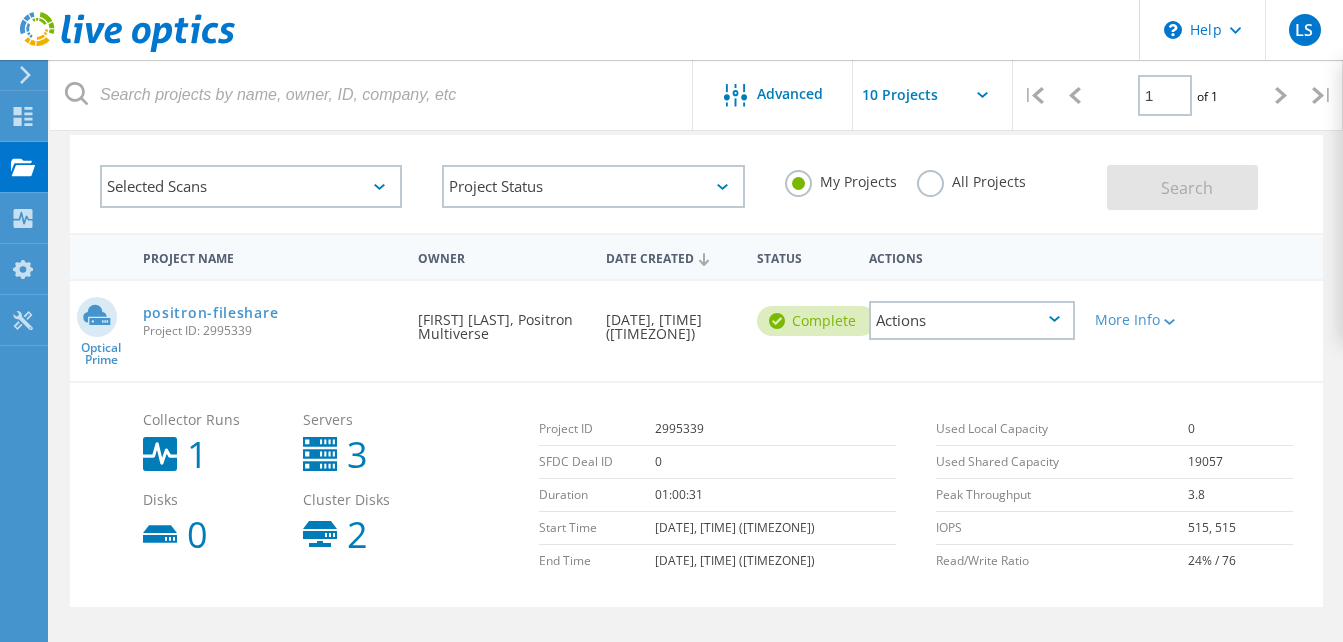 scroll, scrollTop: 200, scrollLeft: 0, axis: vertical 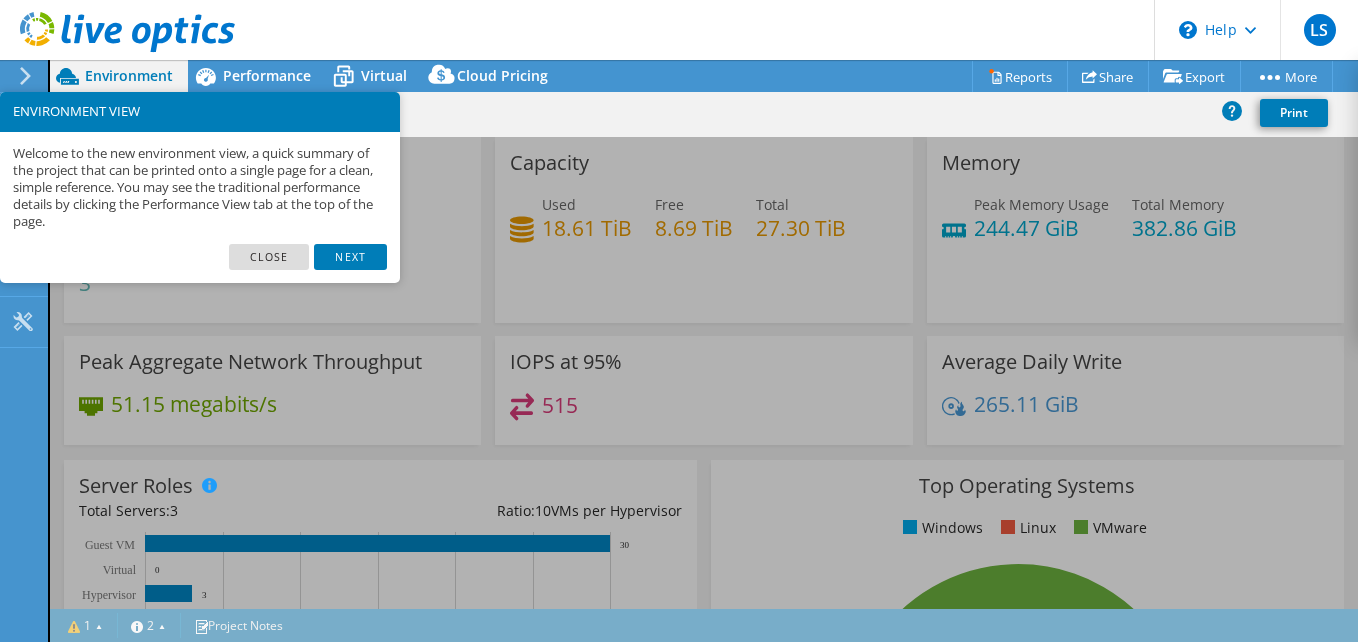 select on "USD" 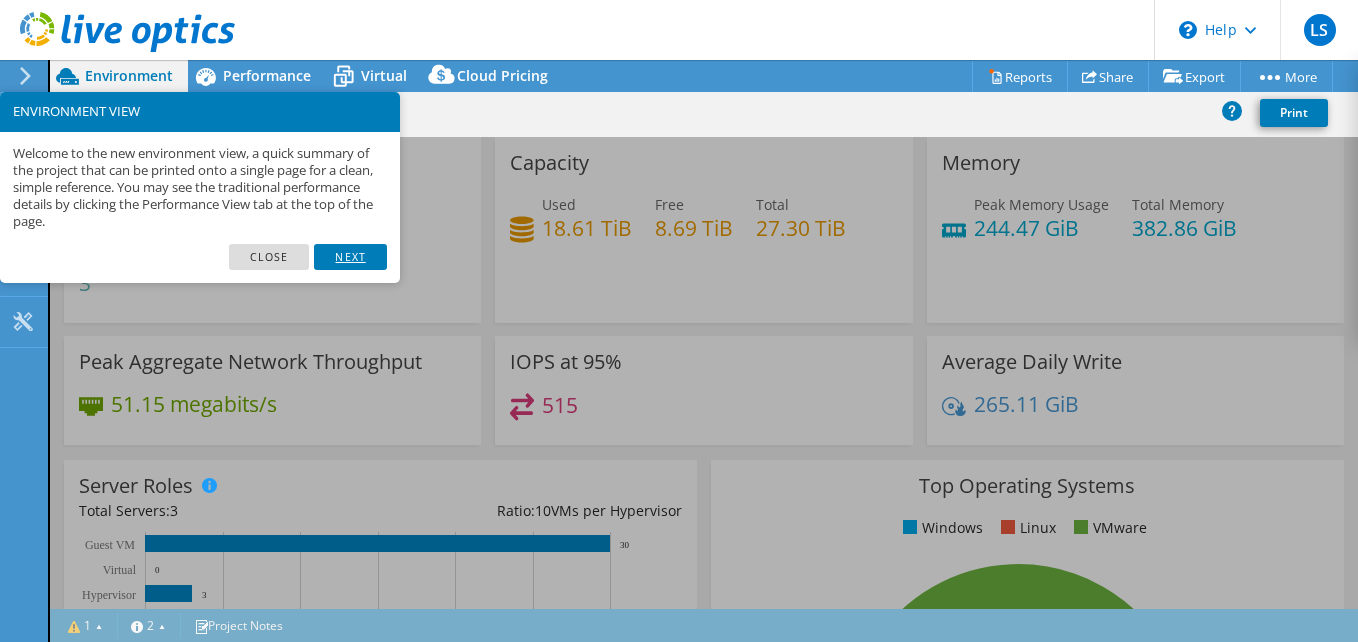 click on "Next" at bounding box center (350, 257) 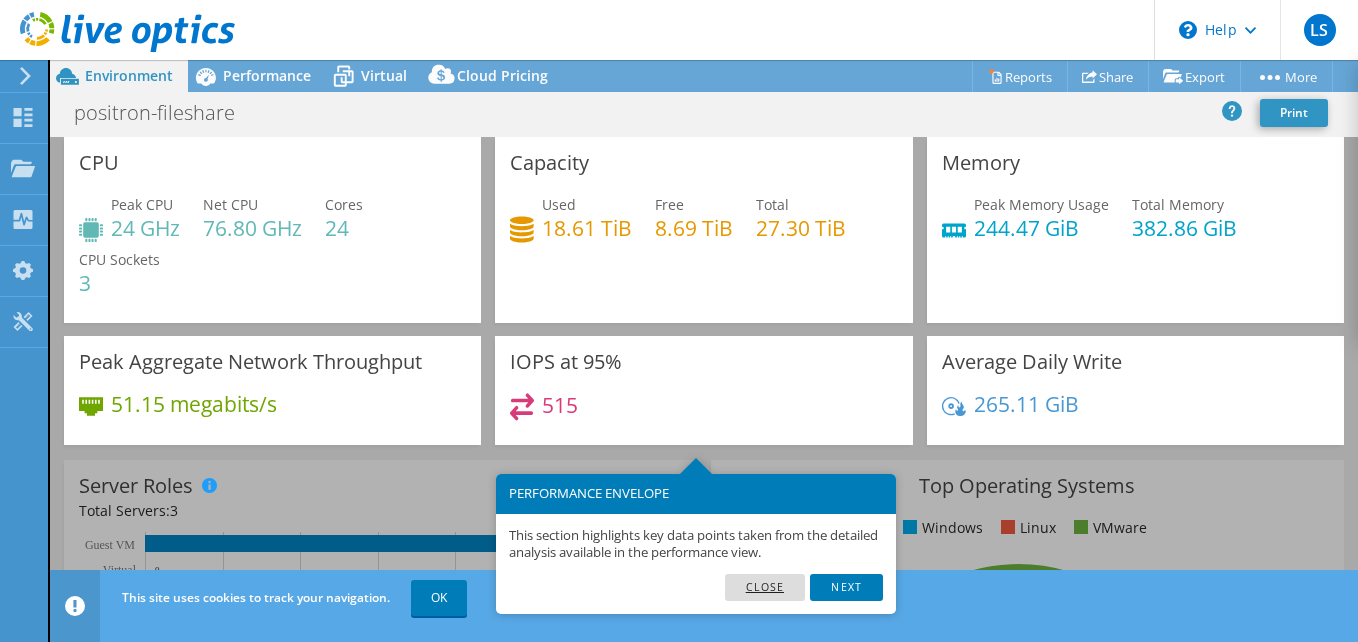 click on "Close" at bounding box center (765, 587) 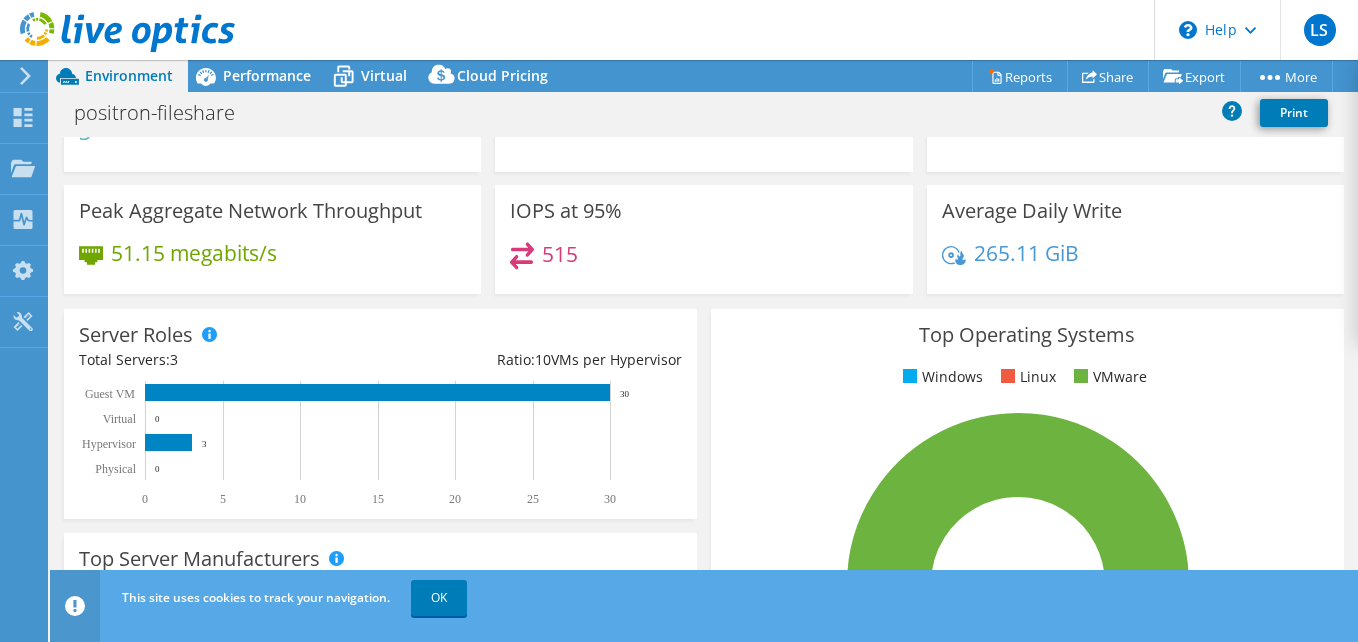 scroll, scrollTop: 148, scrollLeft: 0, axis: vertical 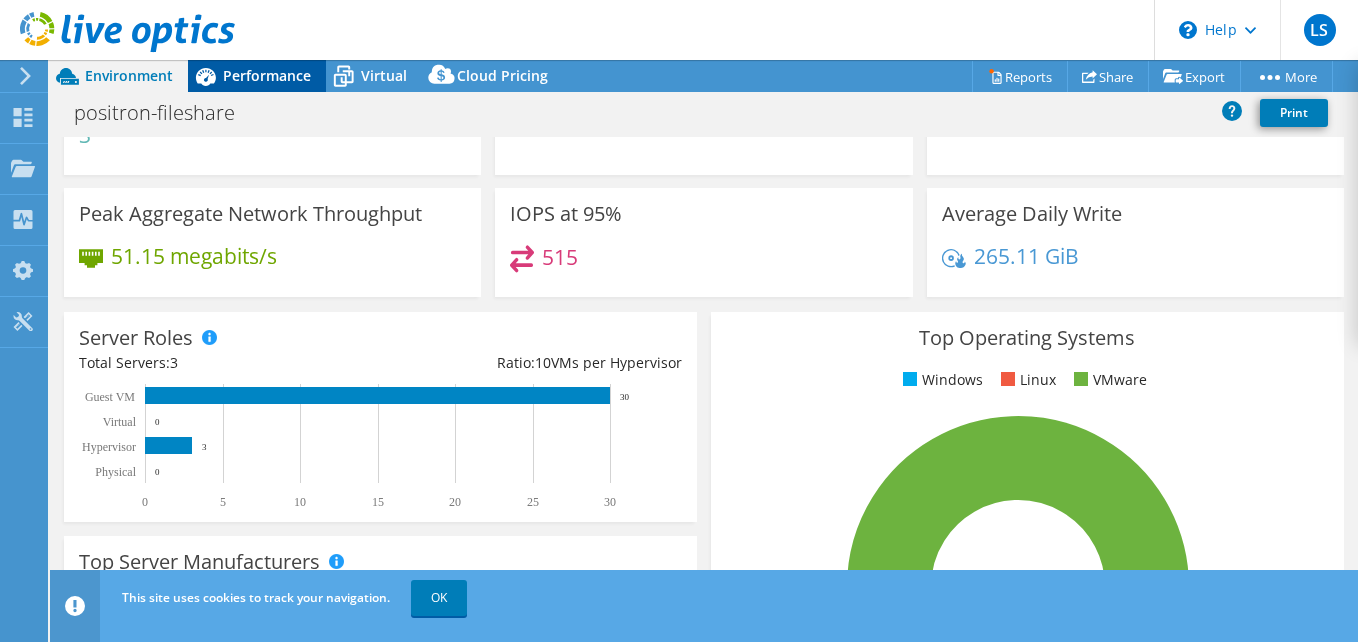 click on "Performance" at bounding box center [267, 75] 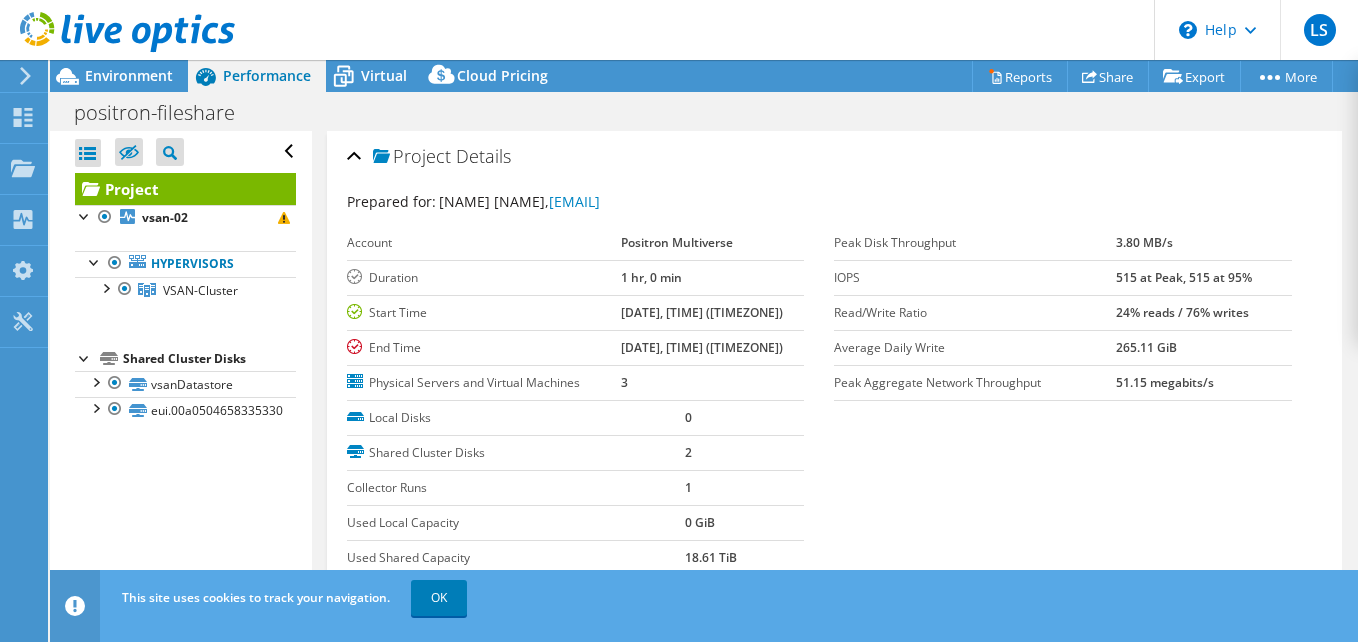 scroll, scrollTop: 0, scrollLeft: 0, axis: both 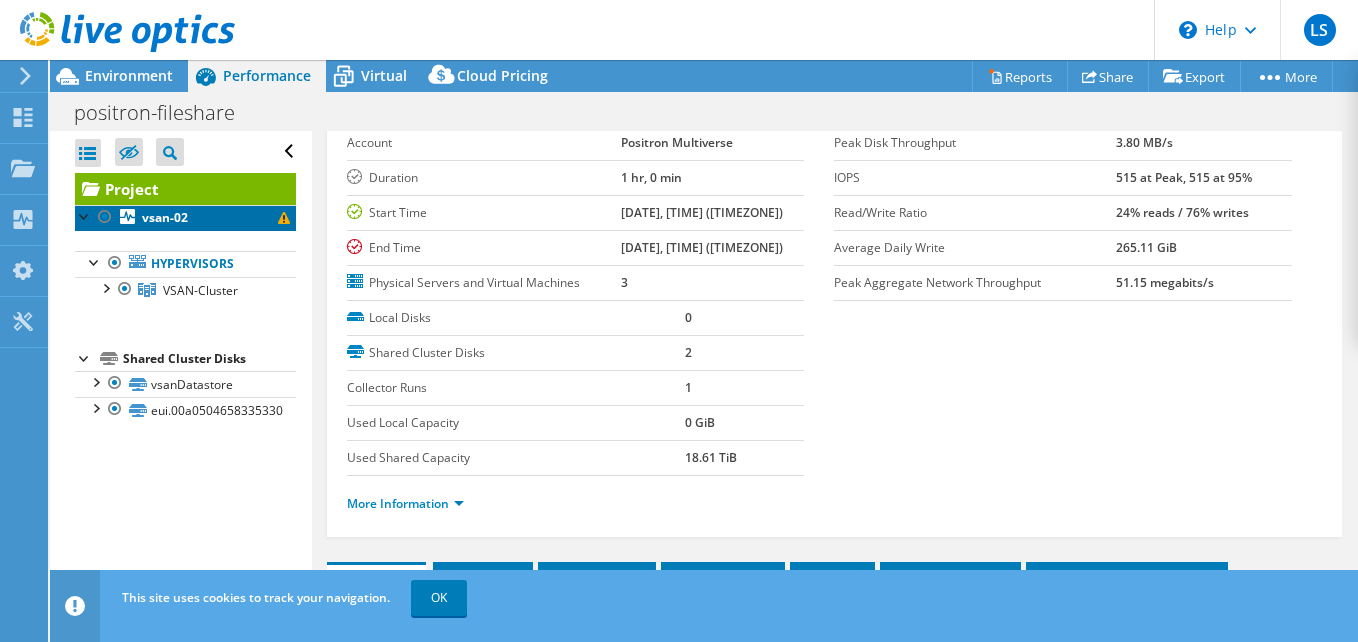 click on "vsan-02" at bounding box center (165, 217) 